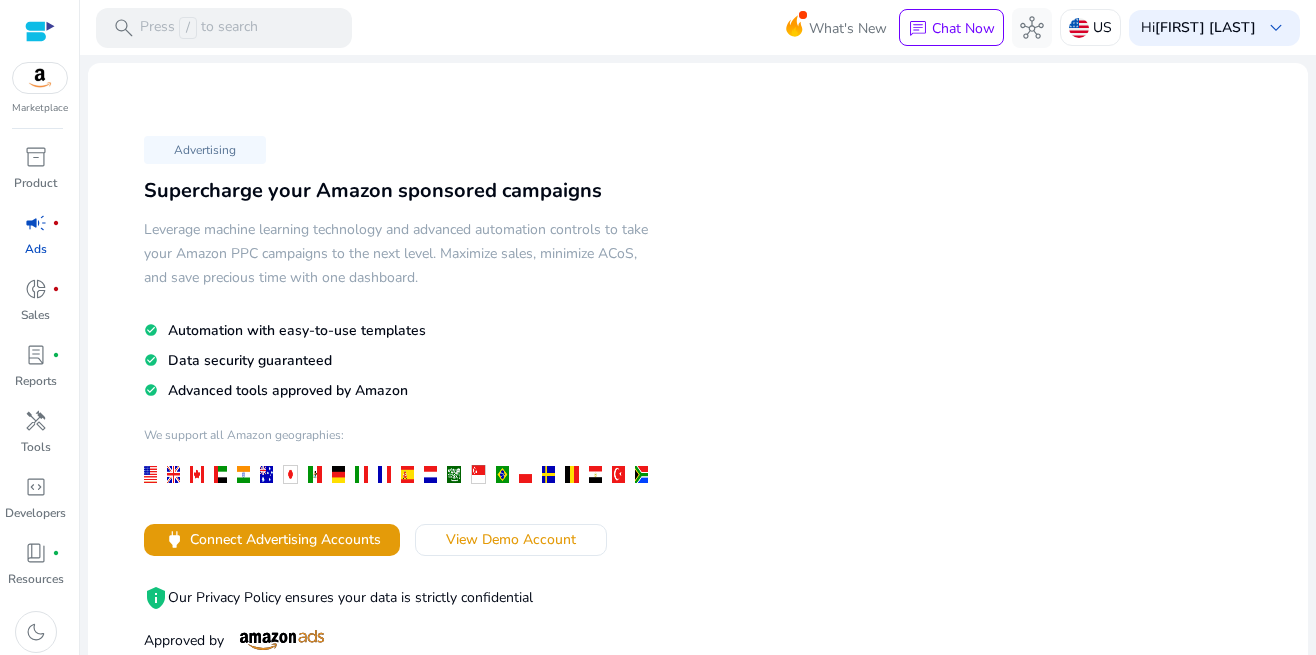 scroll, scrollTop: 0, scrollLeft: 0, axis: both 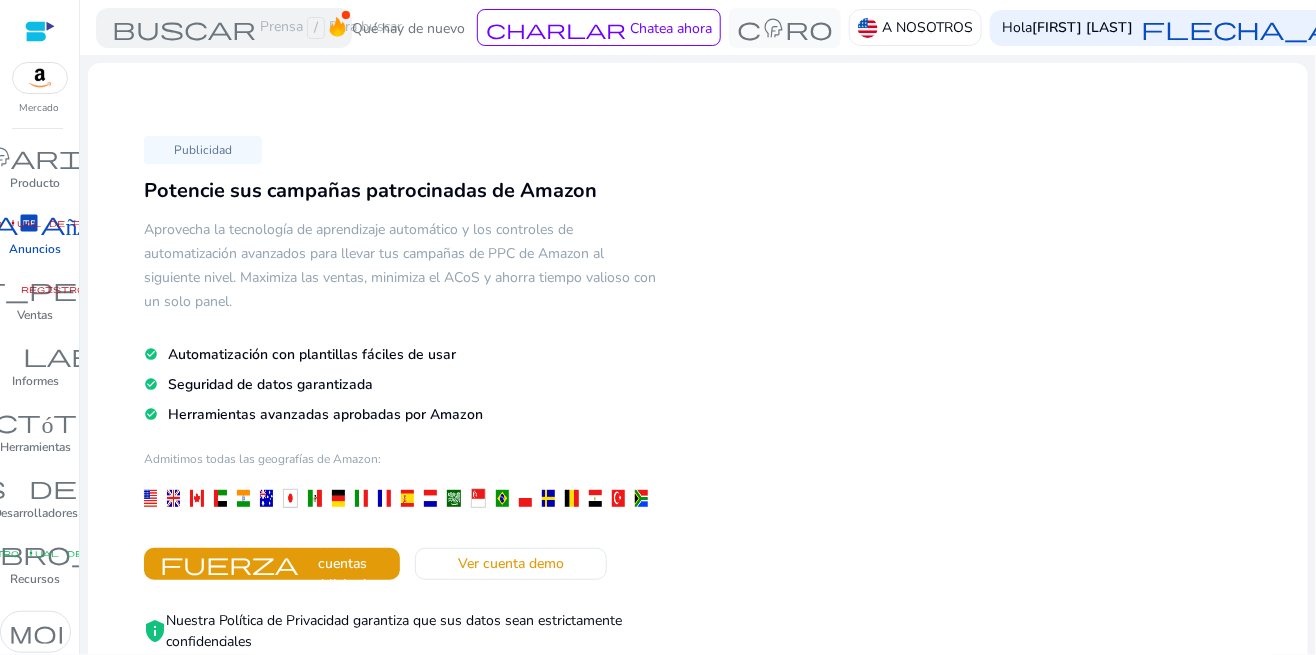 click at bounding box center [40, 31] 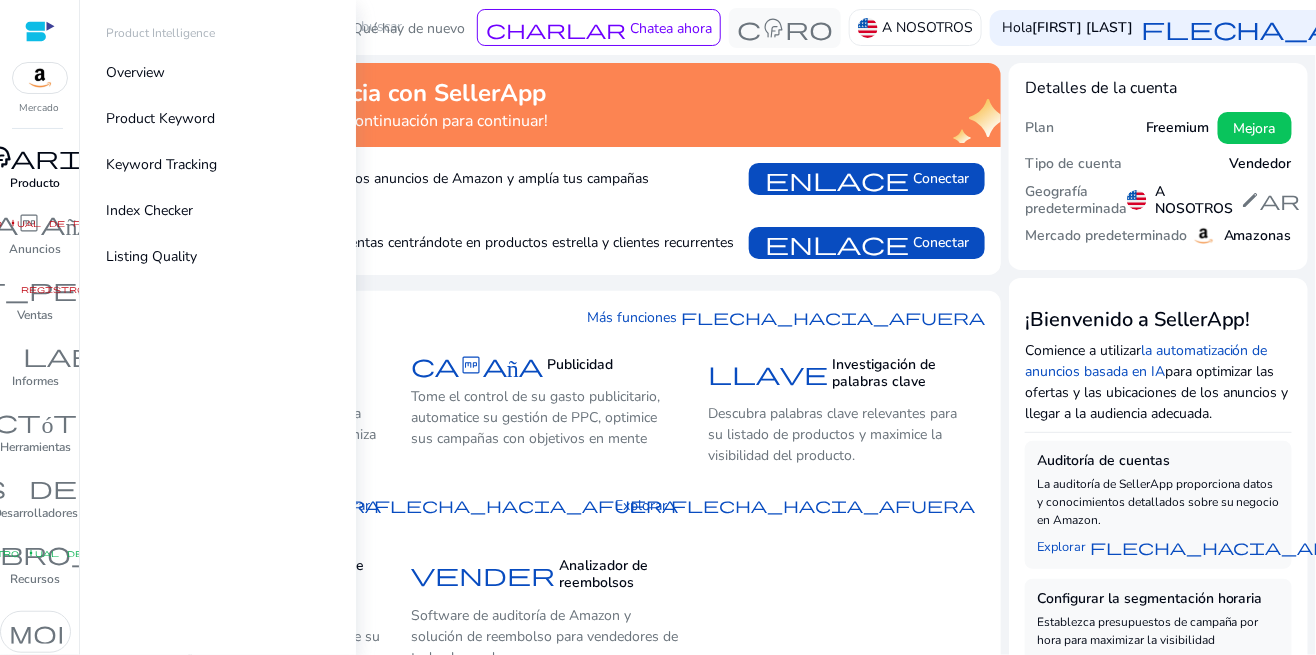 click on "inventario_2" at bounding box center (36, 157) 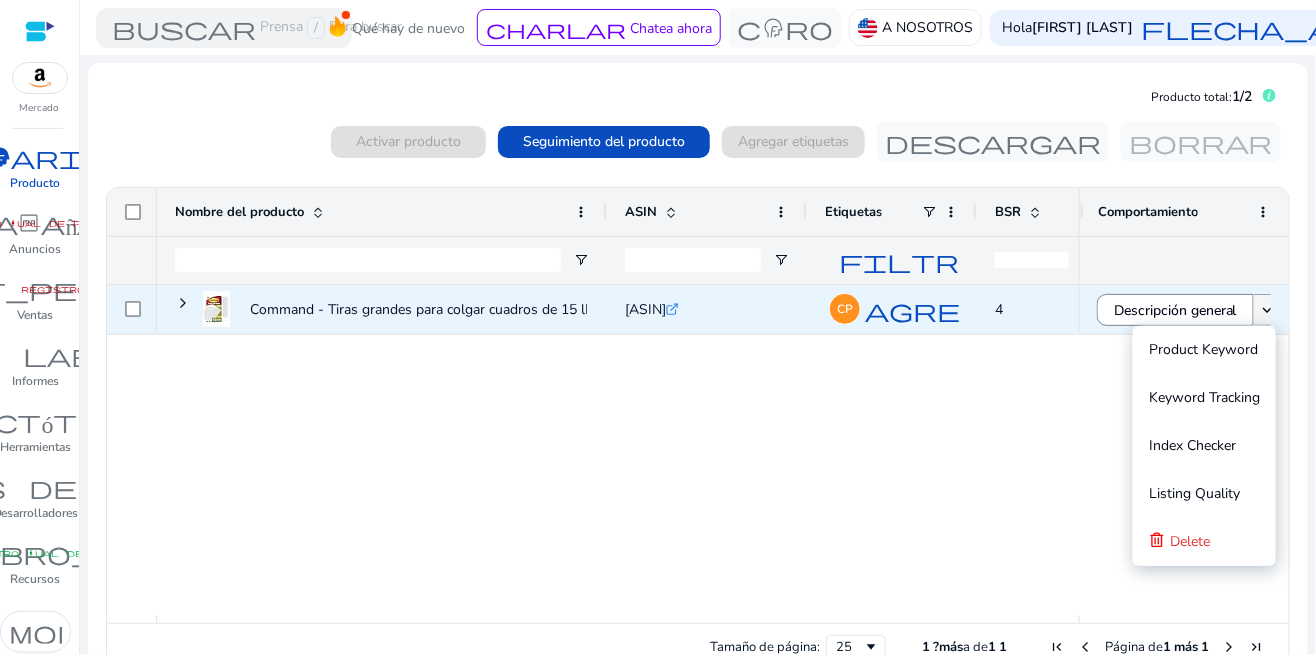 click on "keyboard_arrow_down" 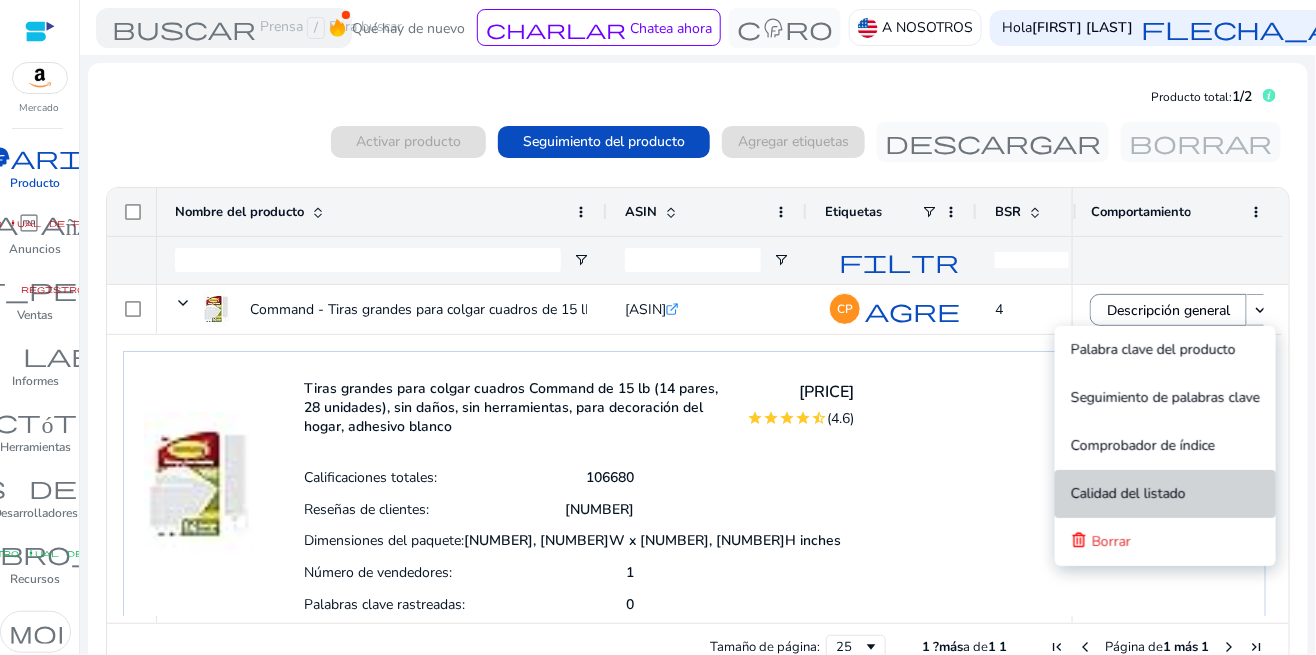click on "Calidad del listado" at bounding box center (1128, 494) 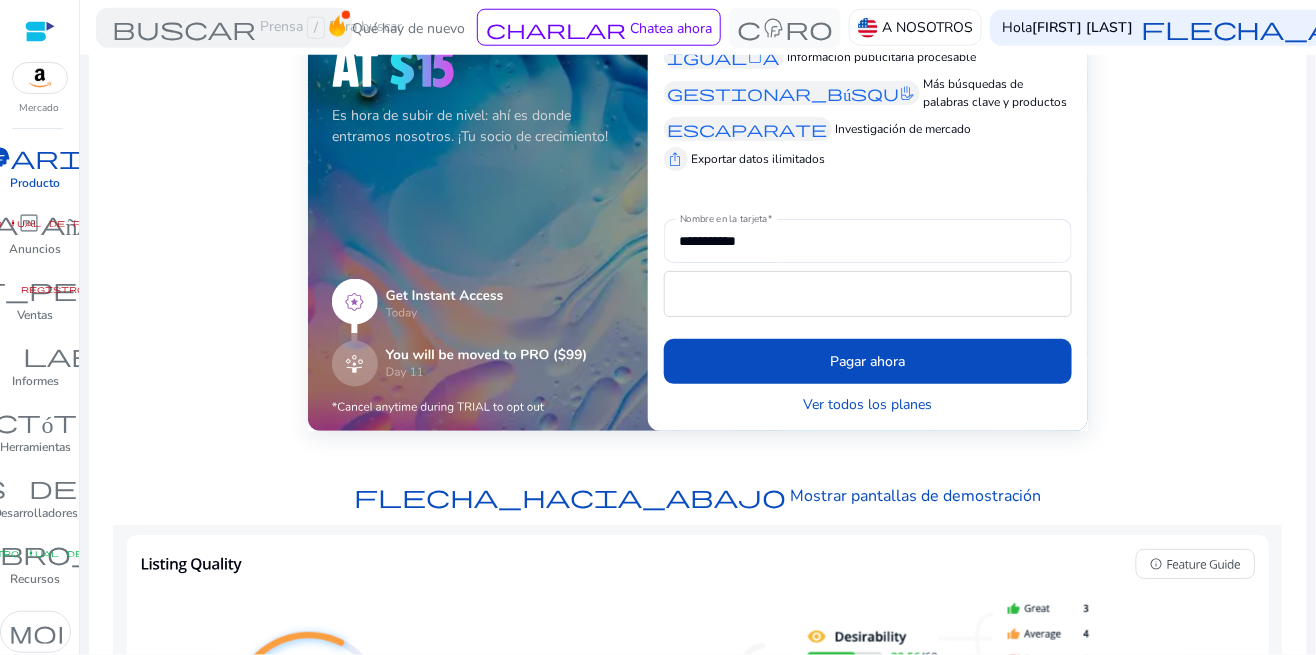 scroll, scrollTop: 384, scrollLeft: 0, axis: vertical 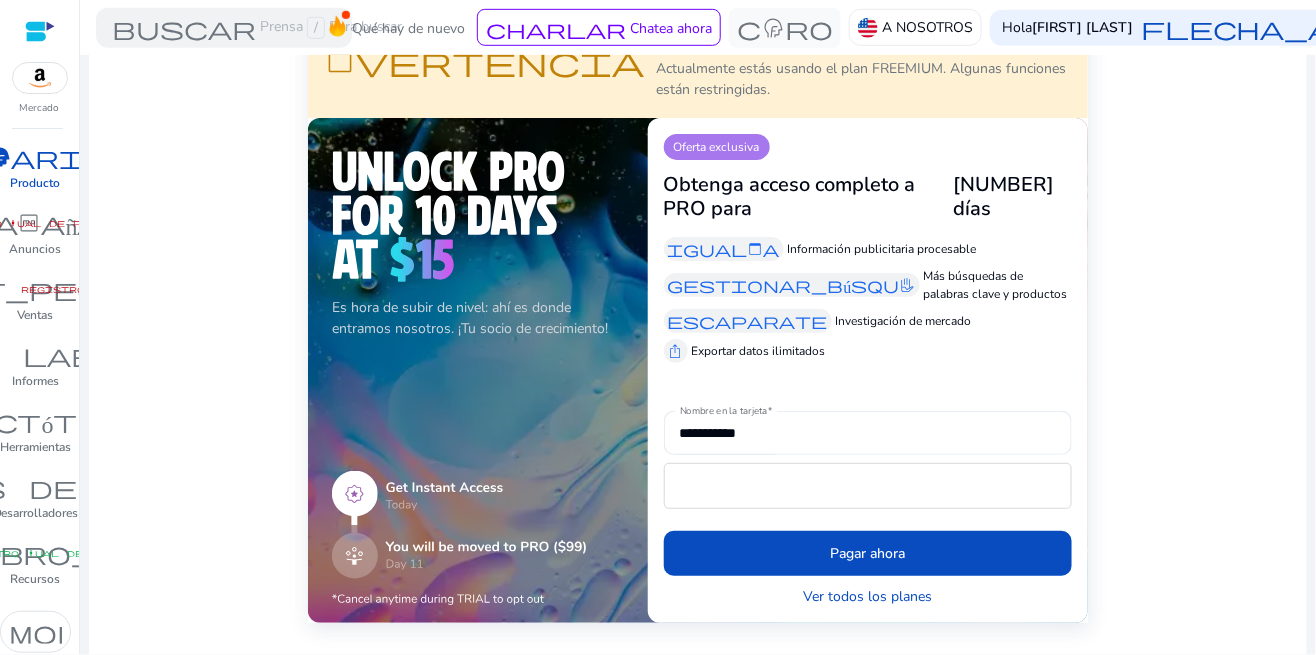click on "Exportar datos ilimitados" 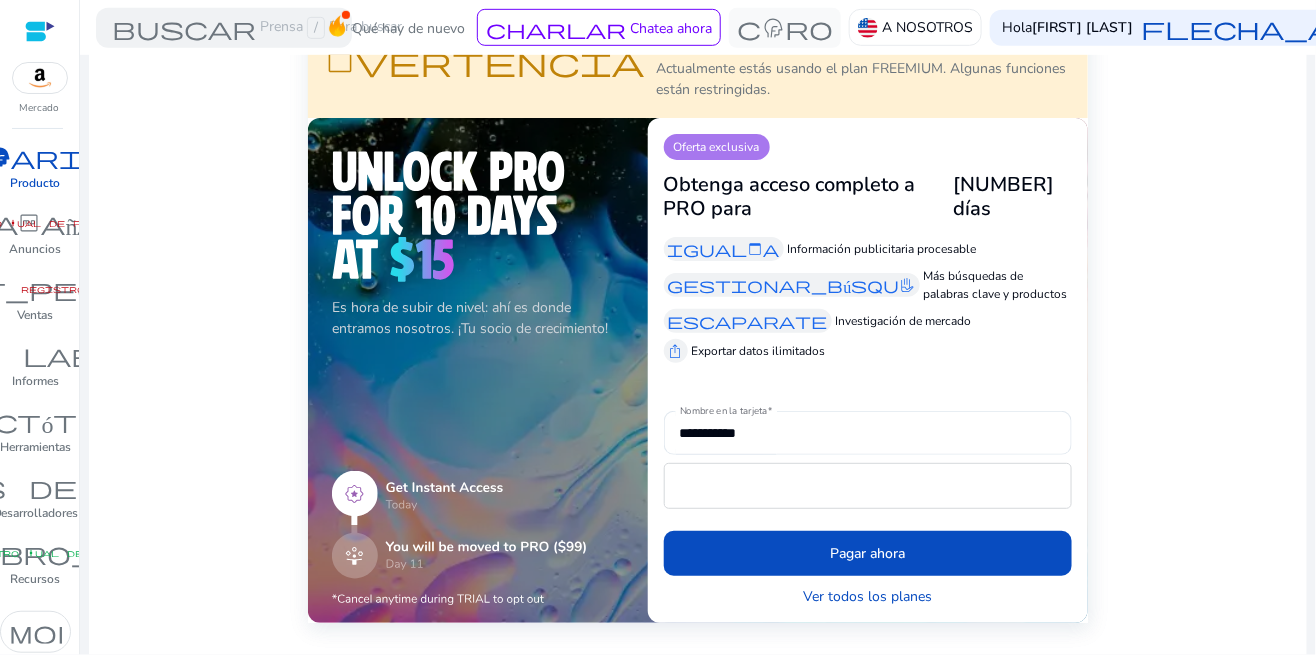 click on "escaparate" 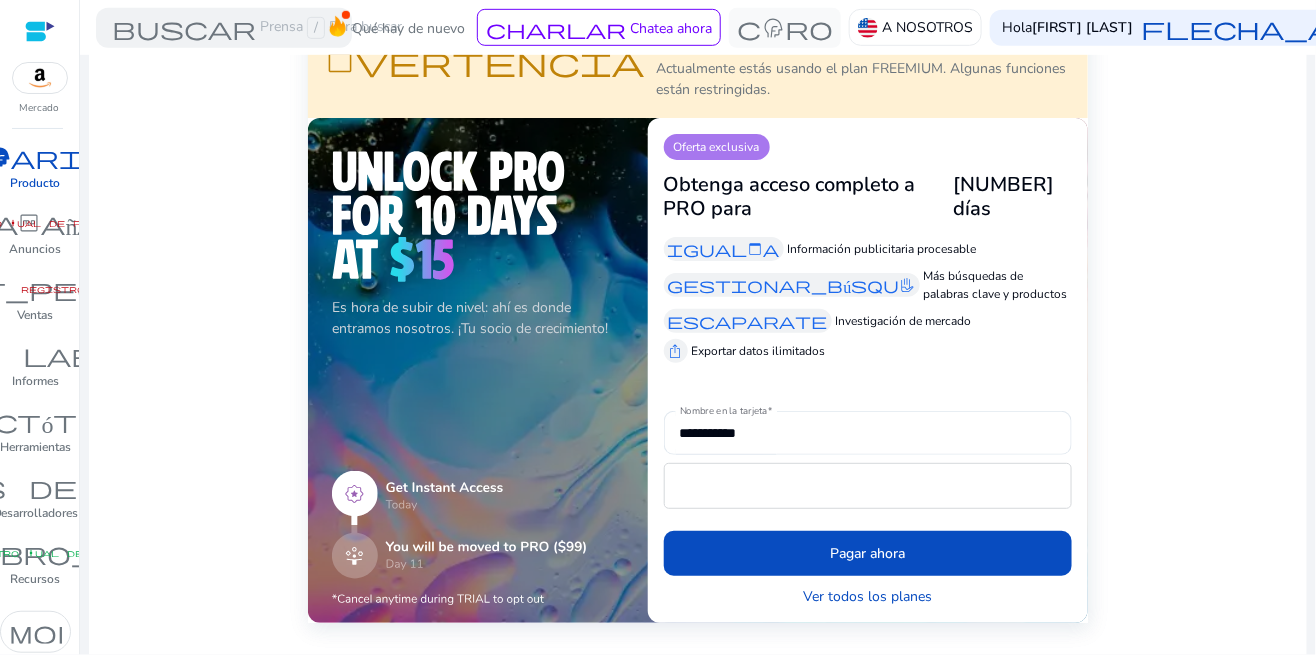 click on "gestionar_búsqueda" 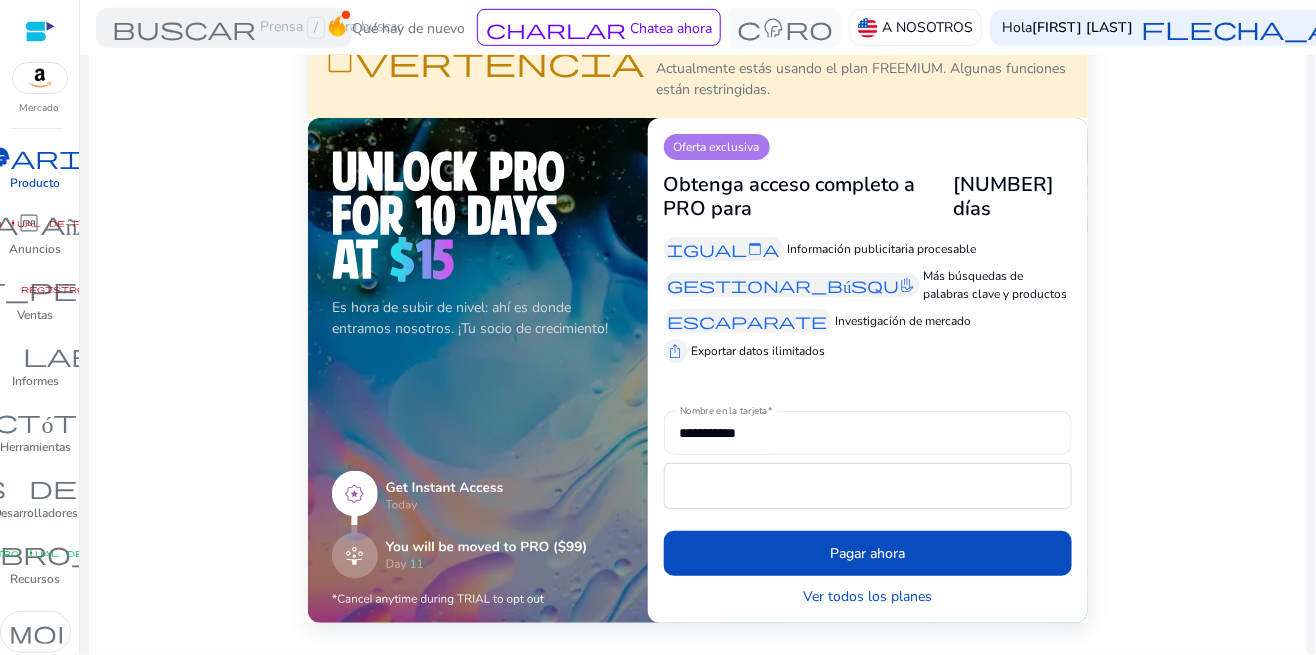 click on "igualada" 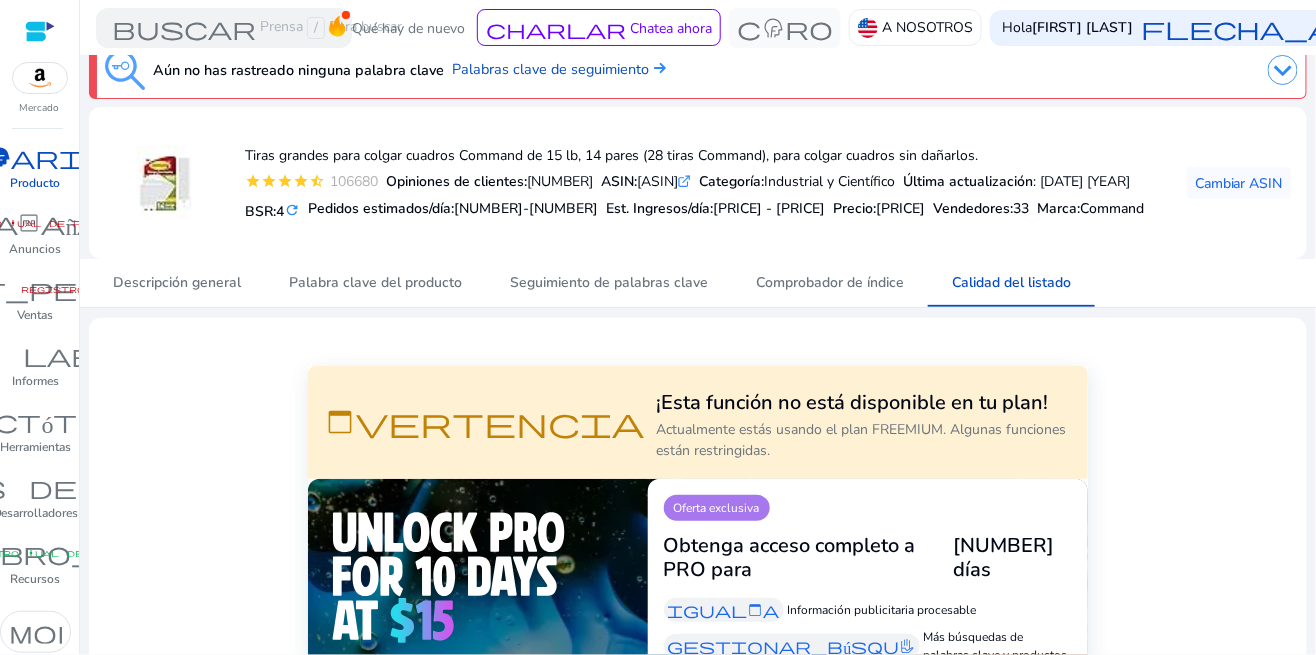 scroll, scrollTop: 0, scrollLeft: 0, axis: both 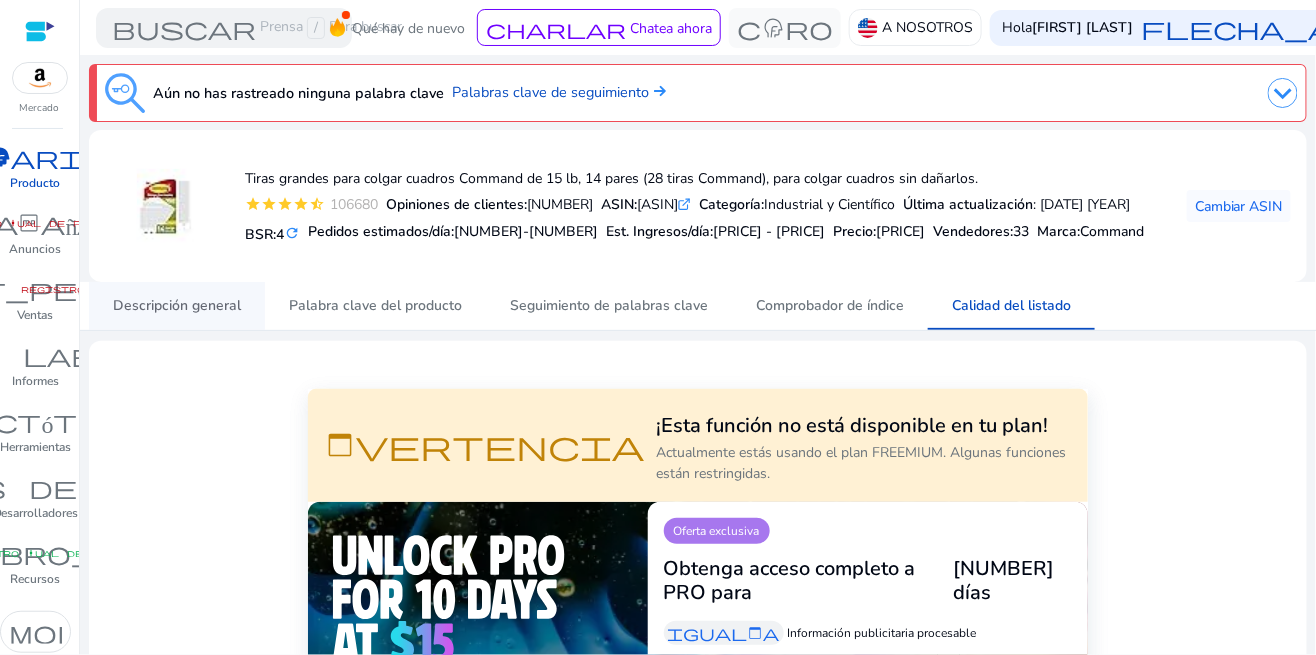 click on "Descripción general" at bounding box center (177, 305) 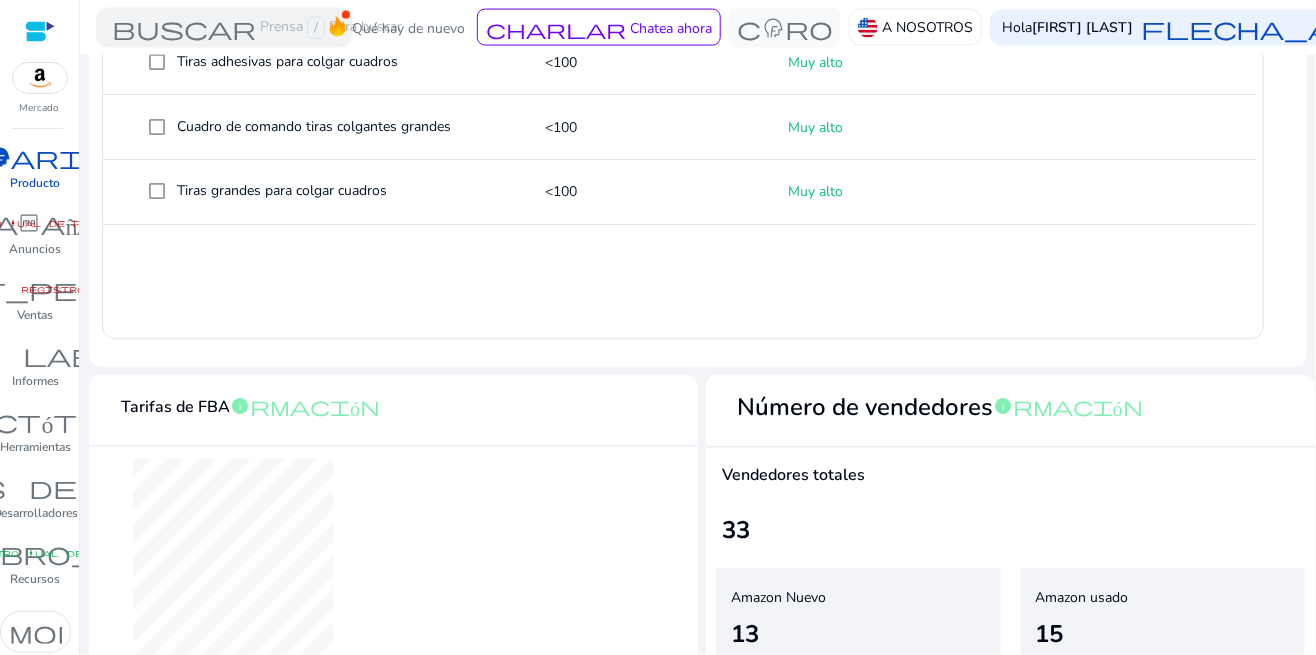 scroll, scrollTop: 1118, scrollLeft: 0, axis: vertical 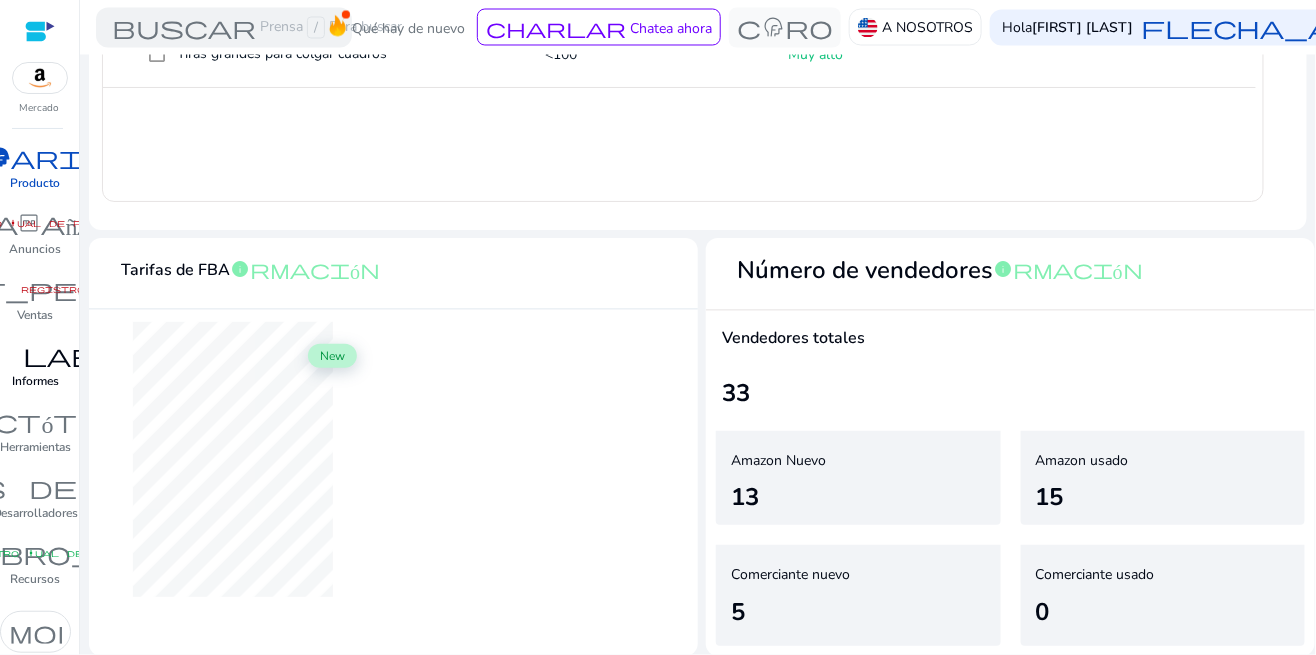 click on "Informes" at bounding box center (35, 381) 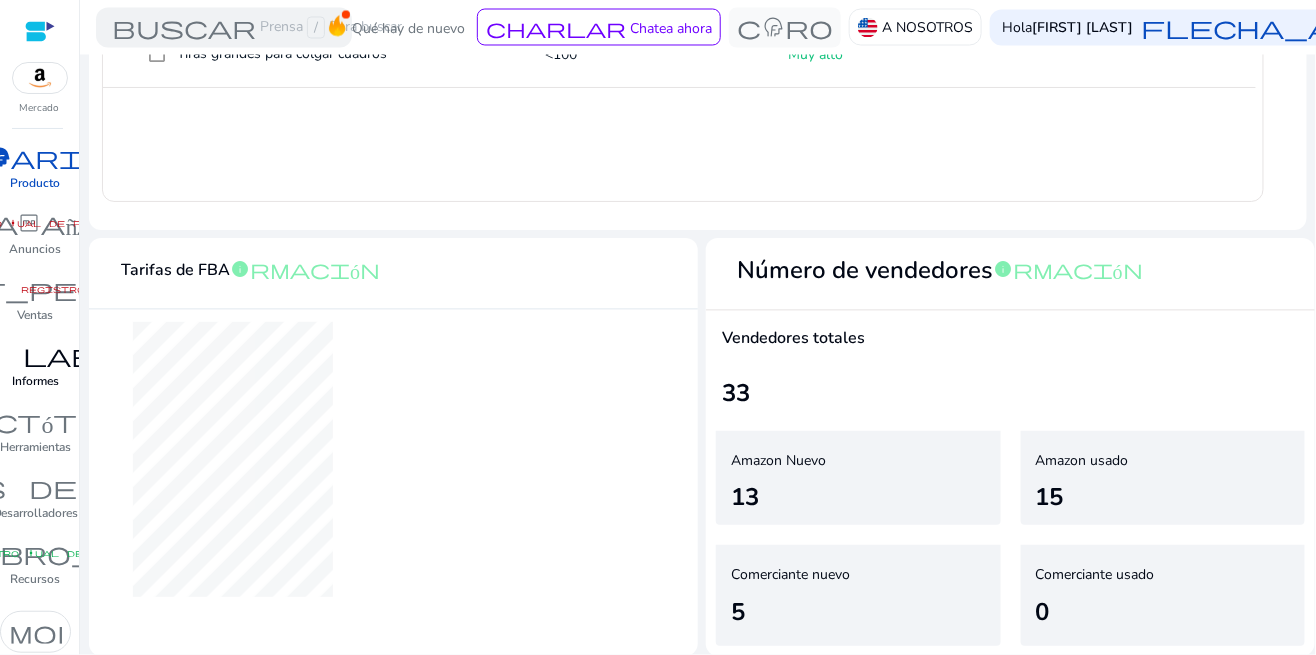 scroll, scrollTop: 0, scrollLeft: 0, axis: both 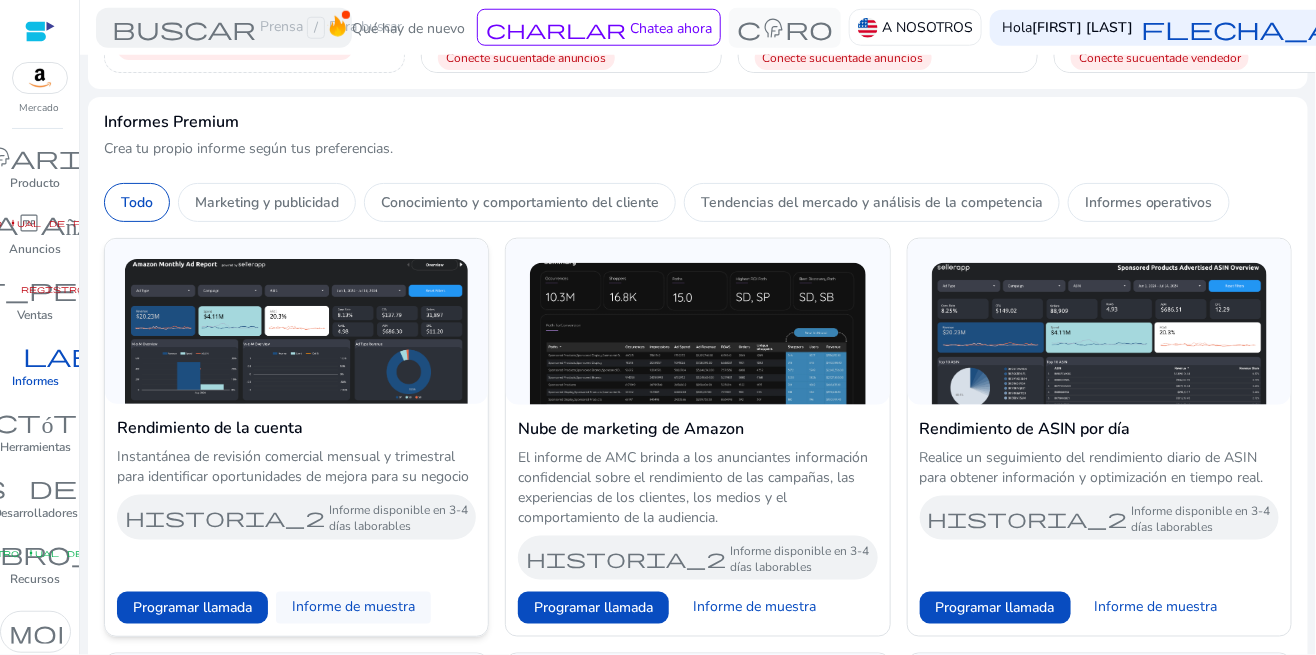 click on "Informe de muestra" 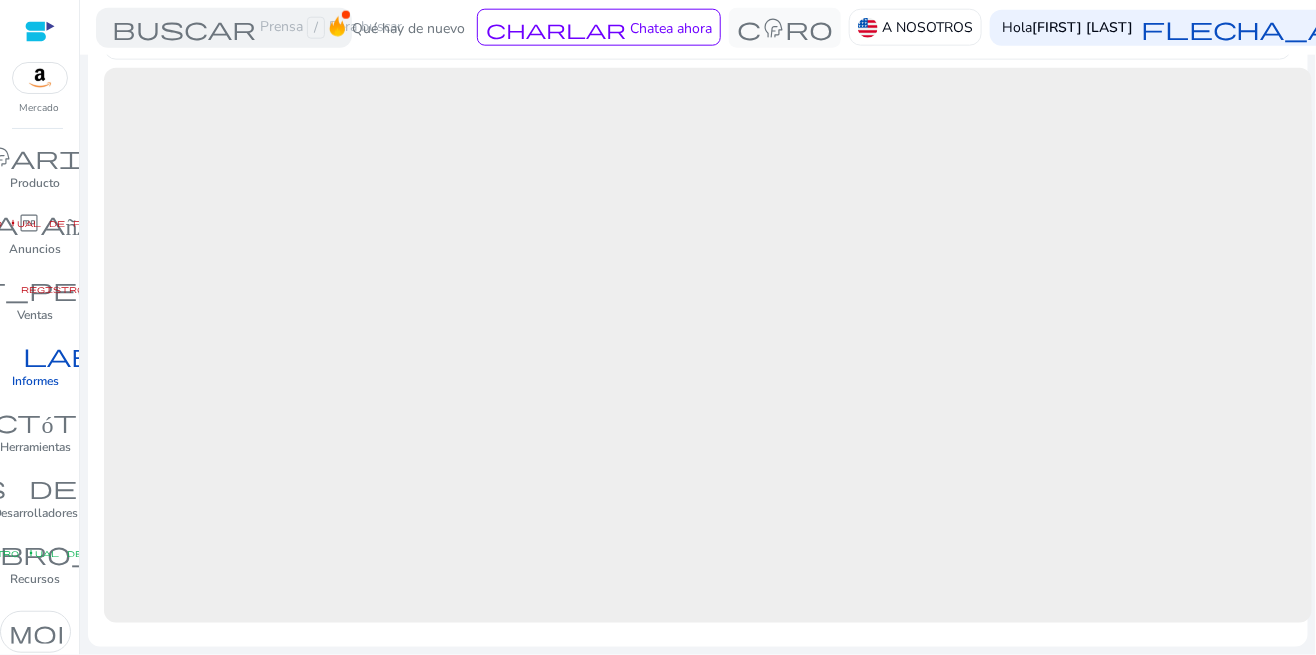 scroll, scrollTop: 576, scrollLeft: 0, axis: vertical 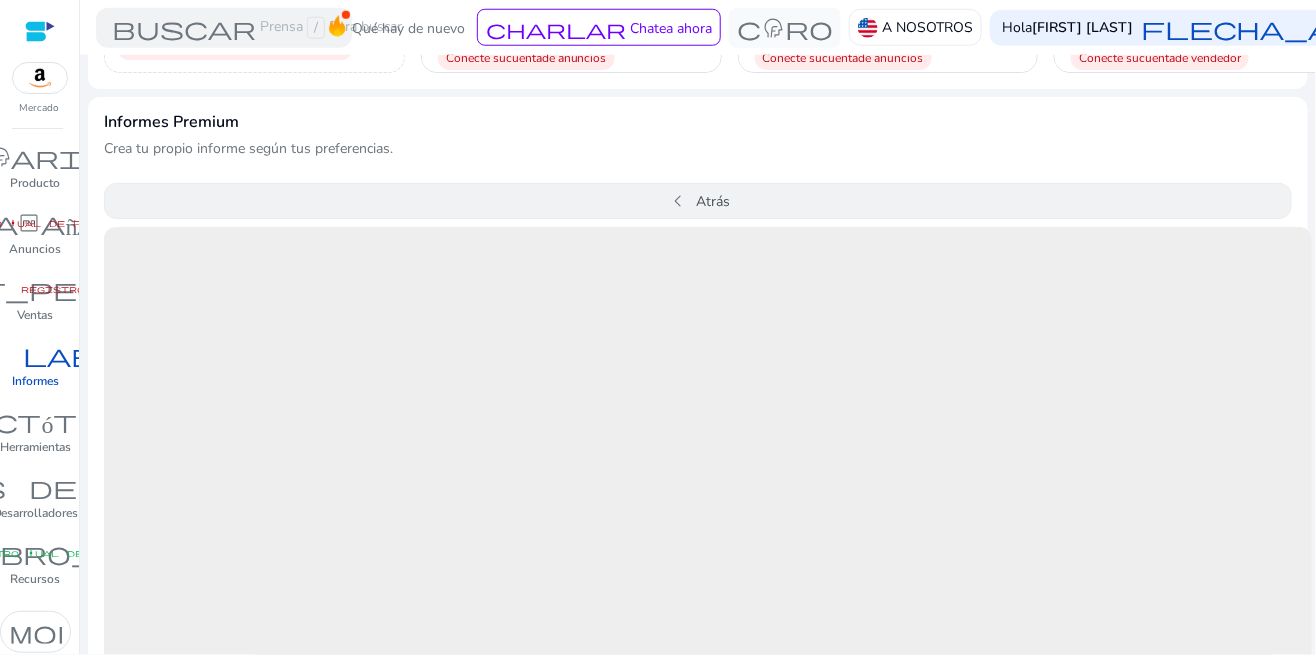 click on "chevron_left" 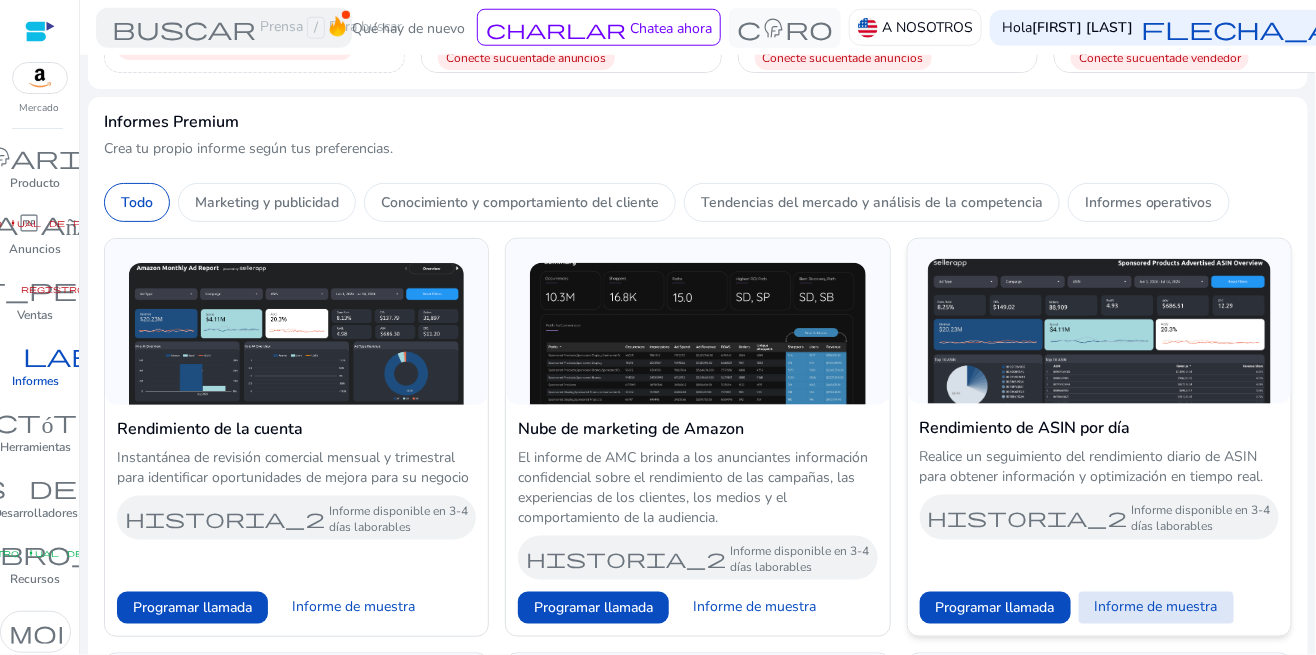 click on "Informe de muestra" 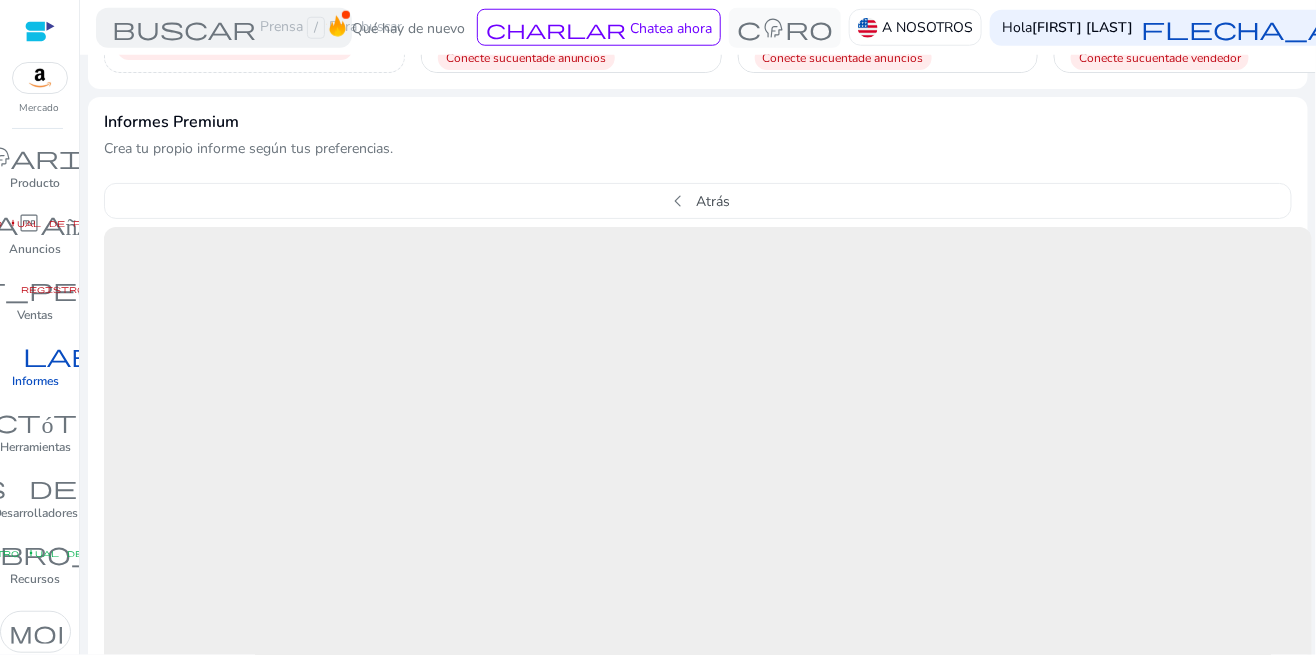 scroll, scrollTop: 829, scrollLeft: 0, axis: vertical 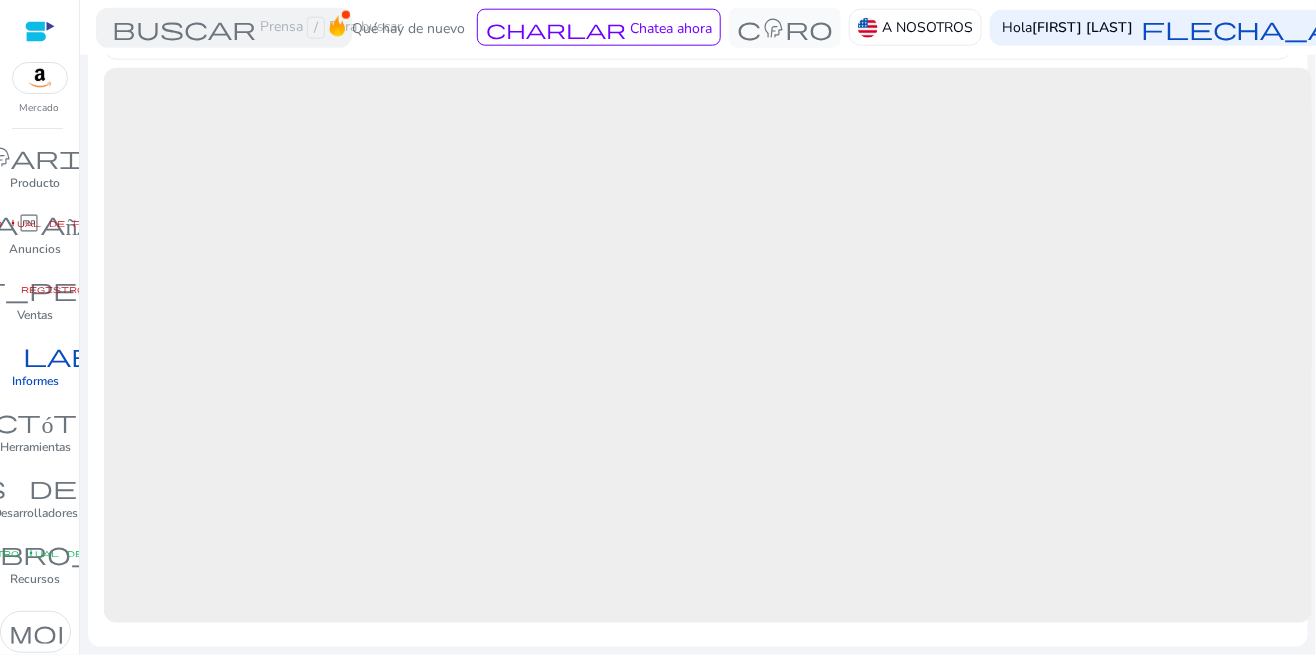 click on "Informes Premium Crea tu propio informe según tus preferencias. chevron_left Atrás" 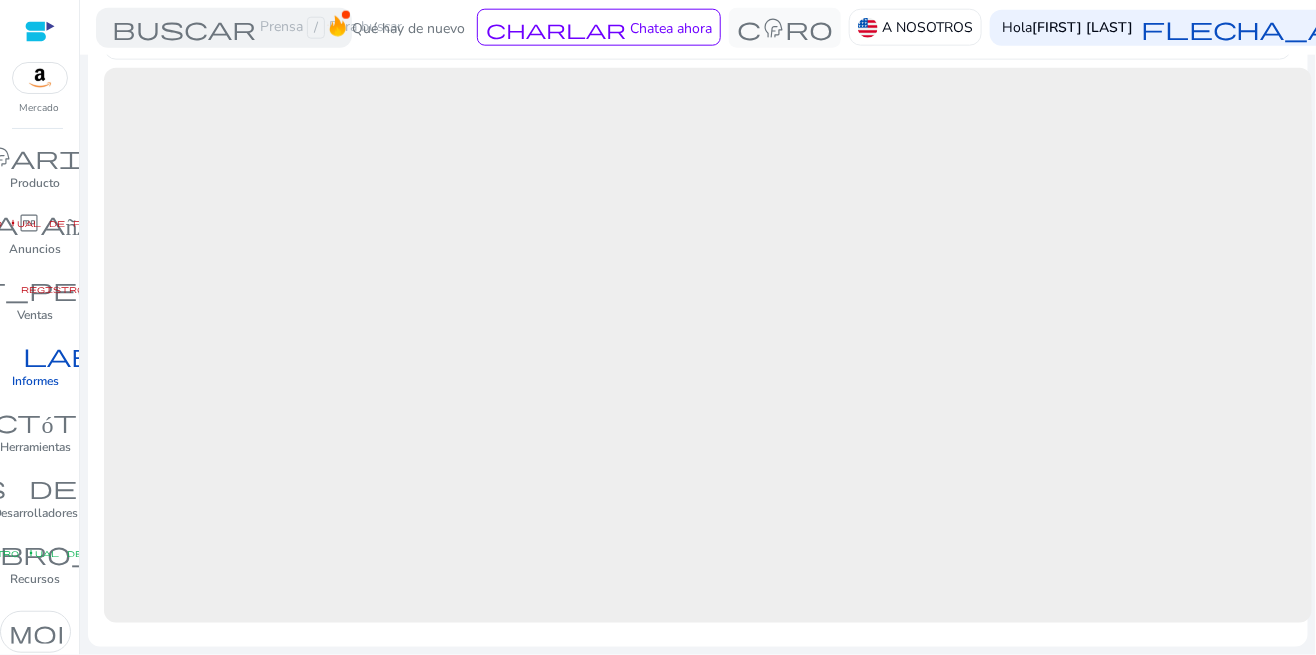 drag, startPoint x: 1090, startPoint y: 632, endPoint x: 1067, endPoint y: 622, distance: 25.079872 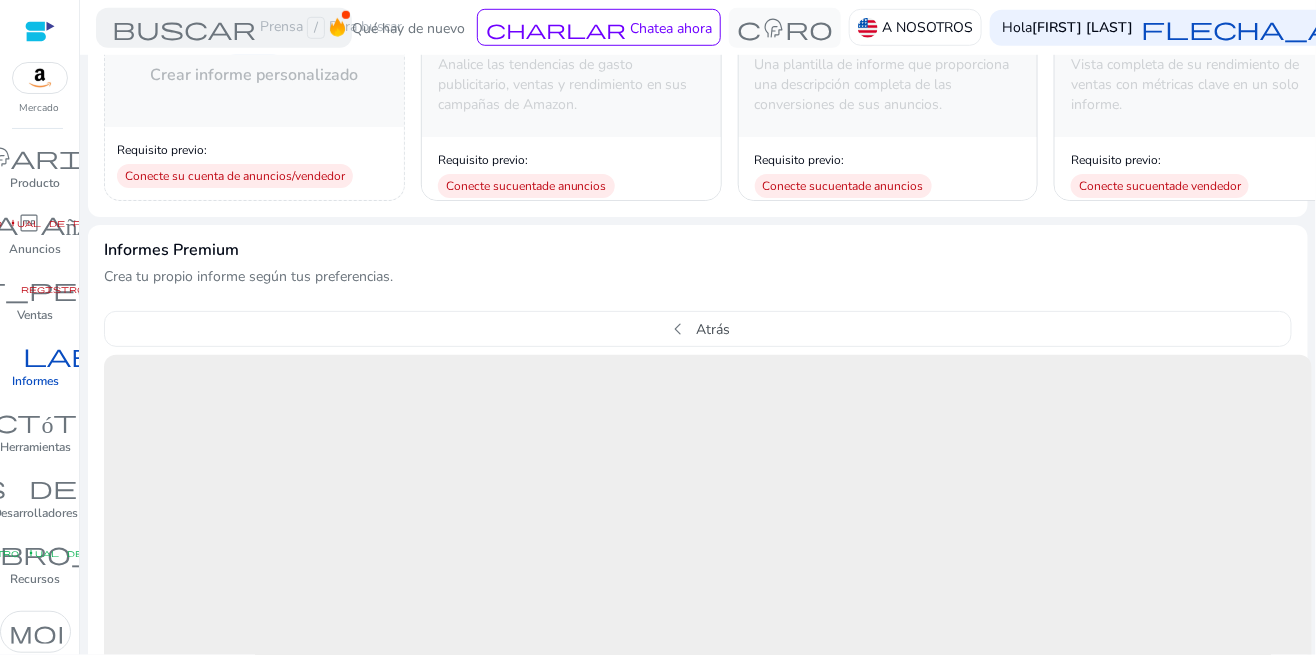 scroll, scrollTop: 445, scrollLeft: 0, axis: vertical 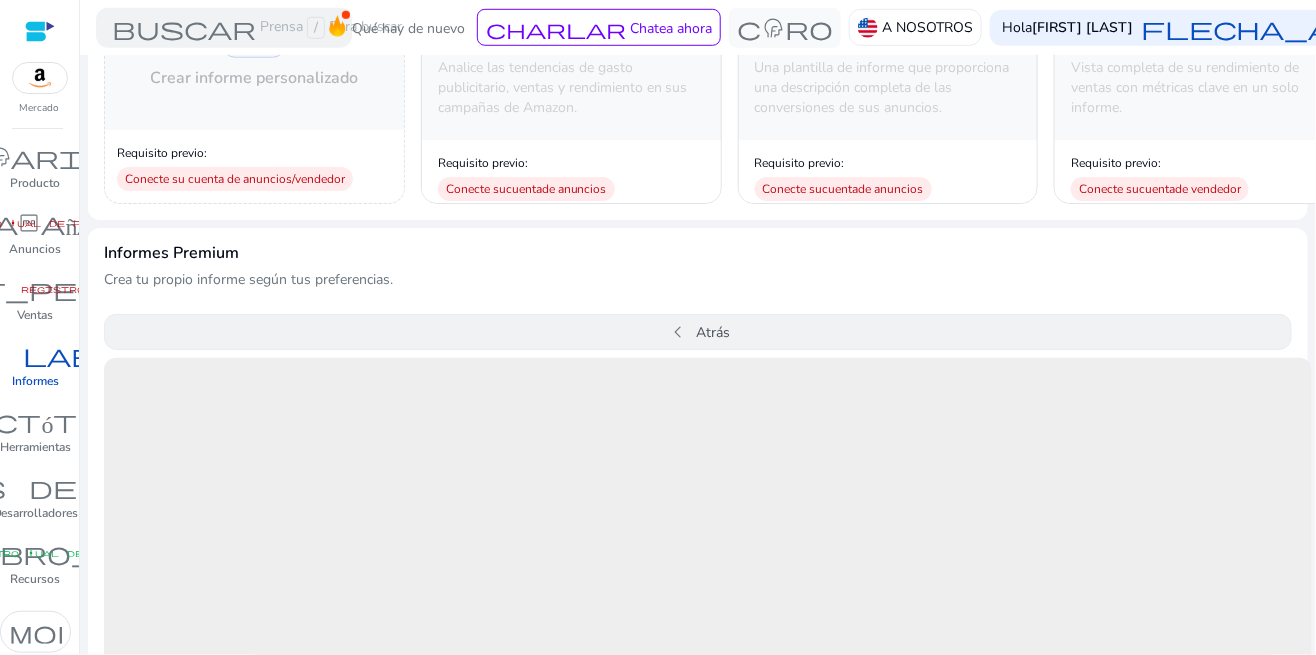 click on "Atrás" 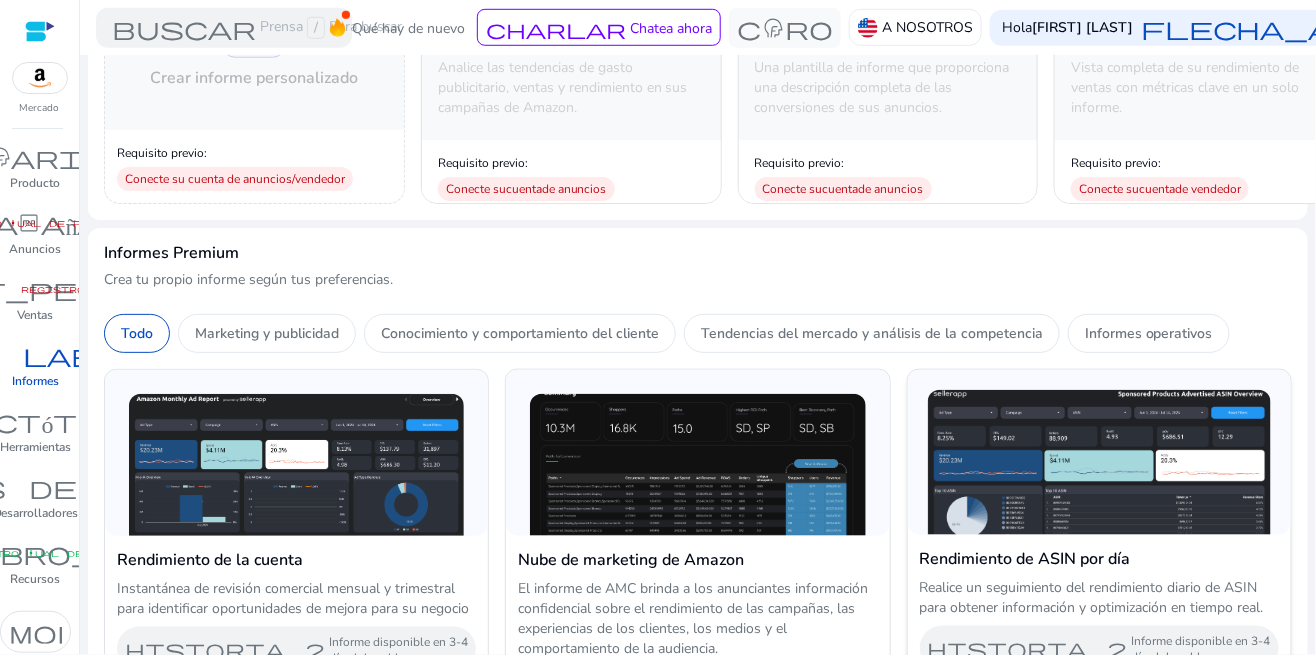 click 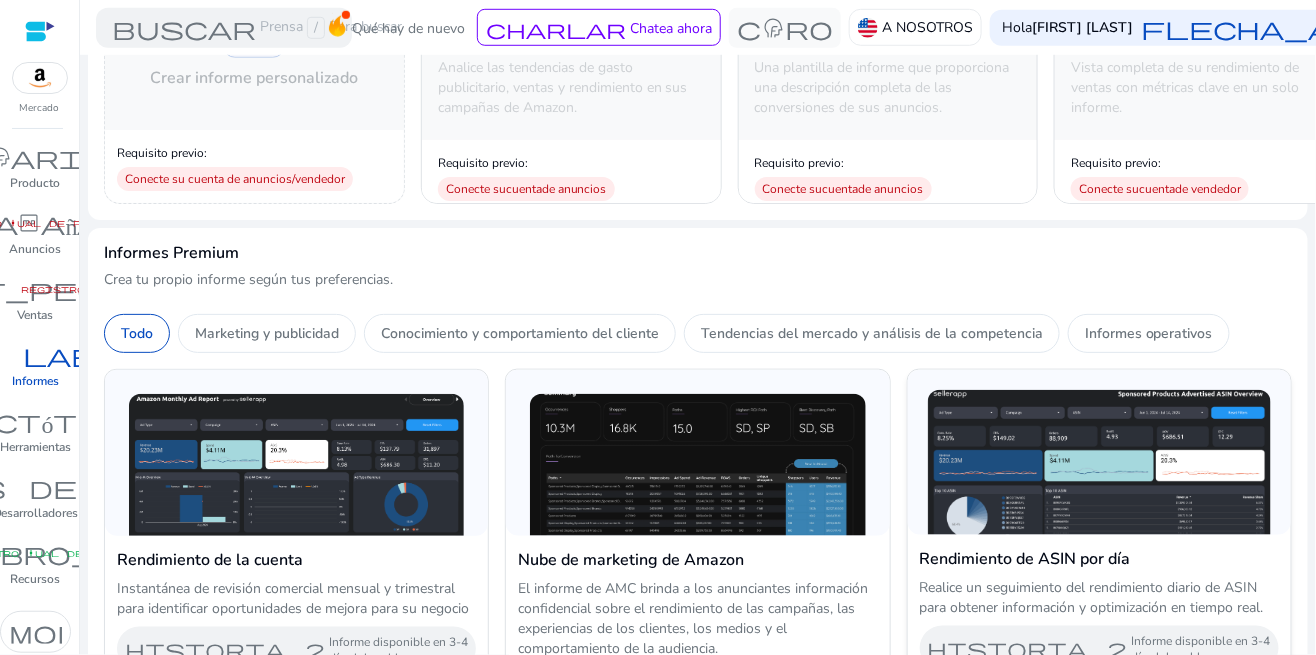 click 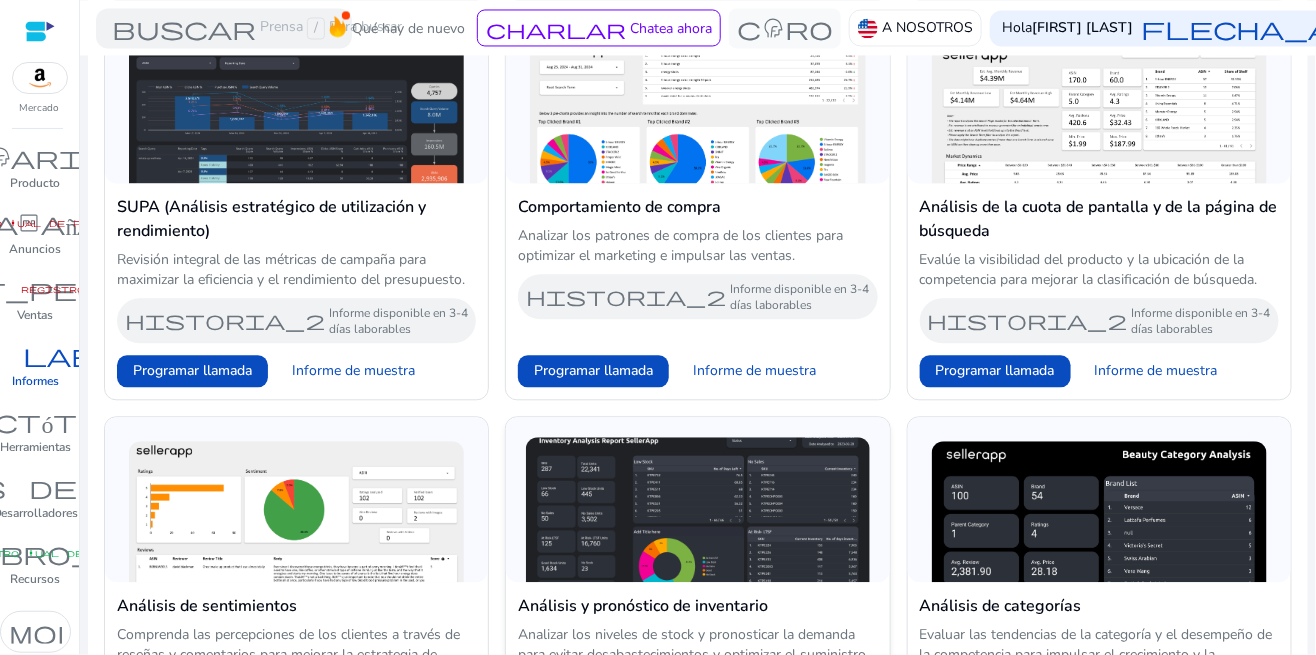 scroll, scrollTop: 1370, scrollLeft: 0, axis: vertical 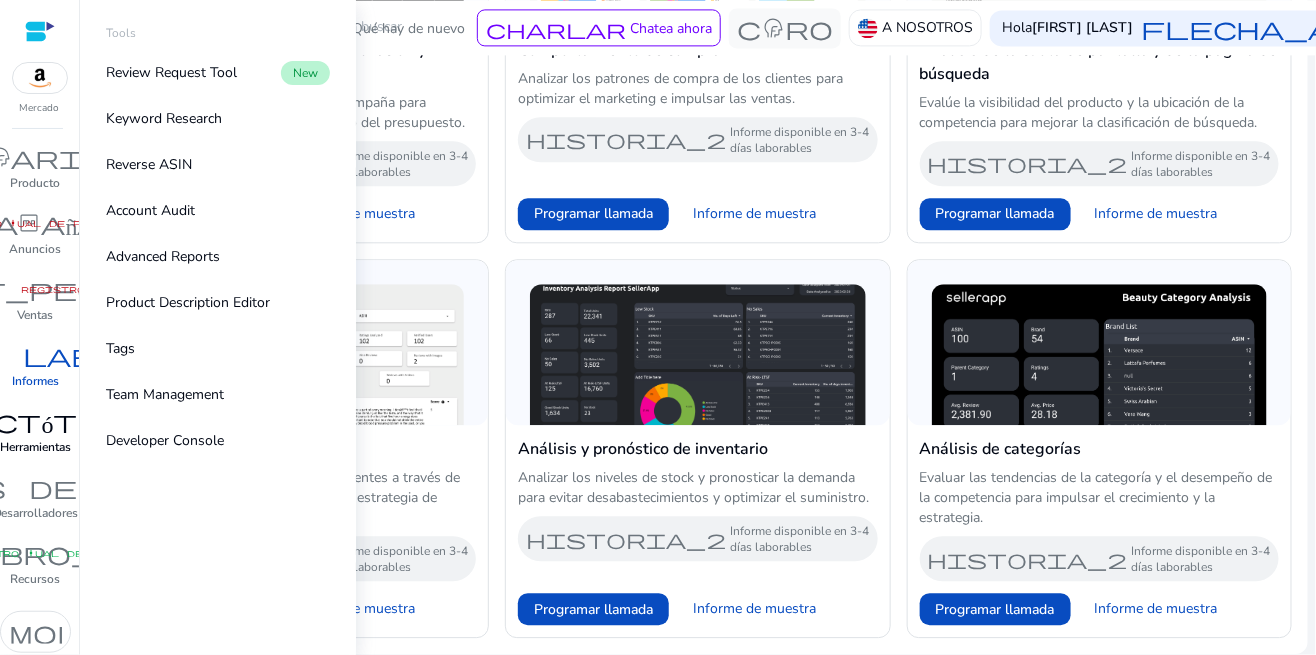 click on "Herramientas" at bounding box center (35, 447) 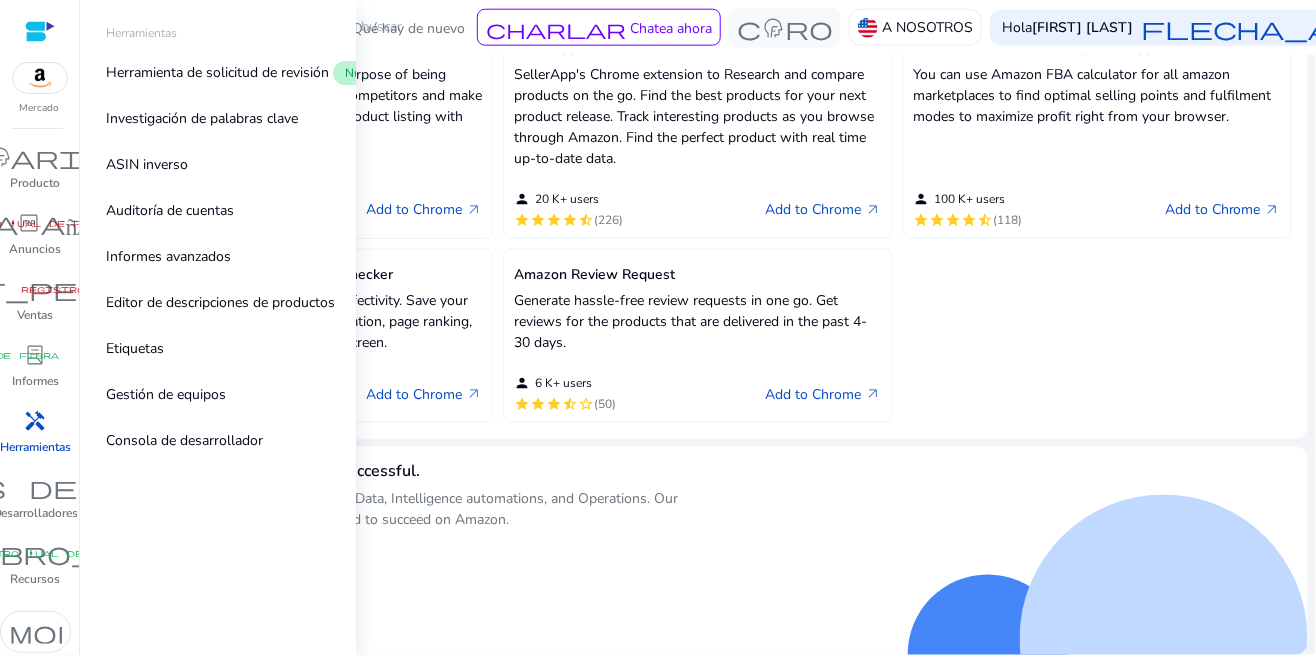 scroll, scrollTop: 0, scrollLeft: 0, axis: both 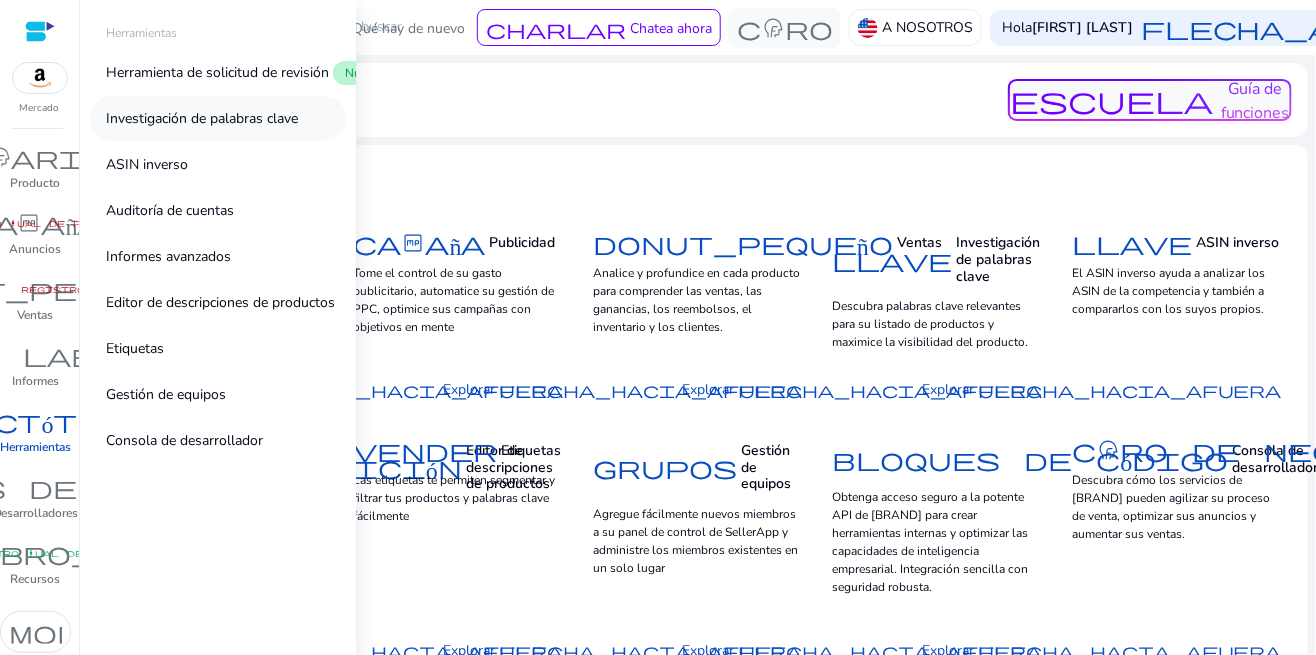 click on "Investigación de palabras clave" at bounding box center [218, 118] 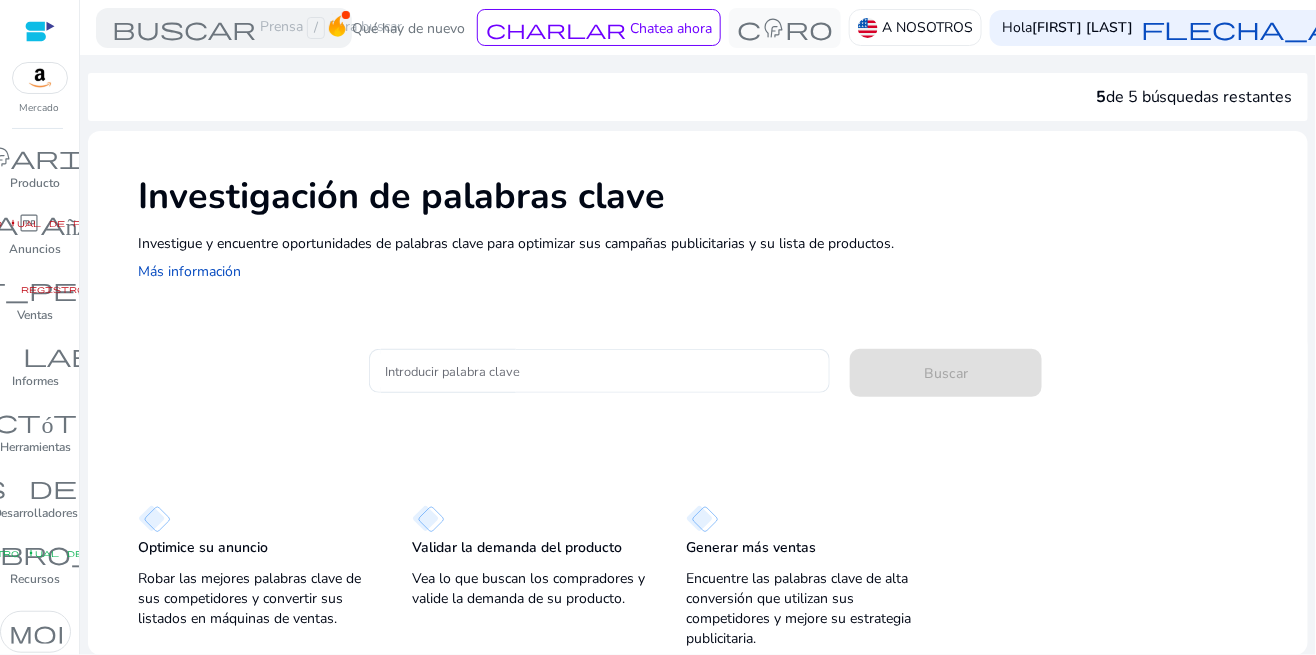 click on "Investigación de palabras clave Investigue y encuentre oportunidades de palabras clave para optimizar sus campañas publicitarias y su lista de productos.   Más información Introducir palabra clave Buscar
Optimice su anuncio Robar las mejores palabras clave de sus competidores y convertir sus listados en máquinas de ventas. Validar la demanda del producto Vea lo que buscan los compradores y valide la demanda de su producto. Generar más ventas Encuentre las palabras clave de alta conversión que utilizan sus competidores y mejore su estrategia publicitaria." 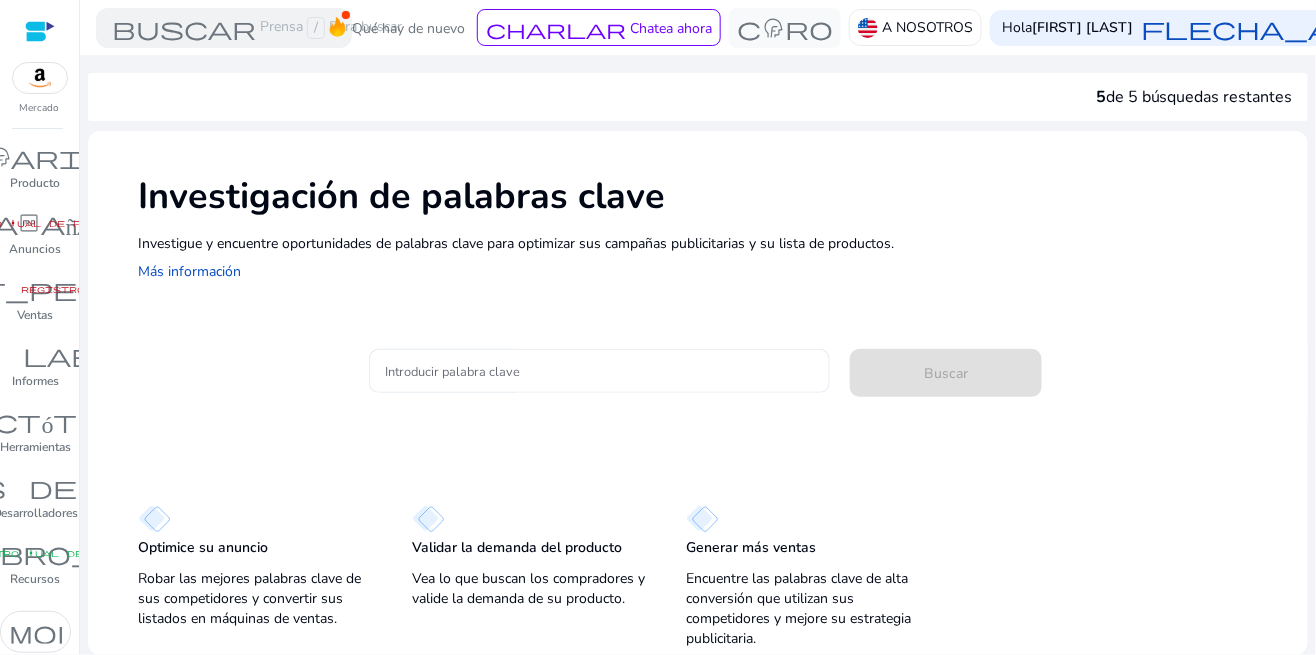 click on "Introducir palabra clave" at bounding box center [600, 371] 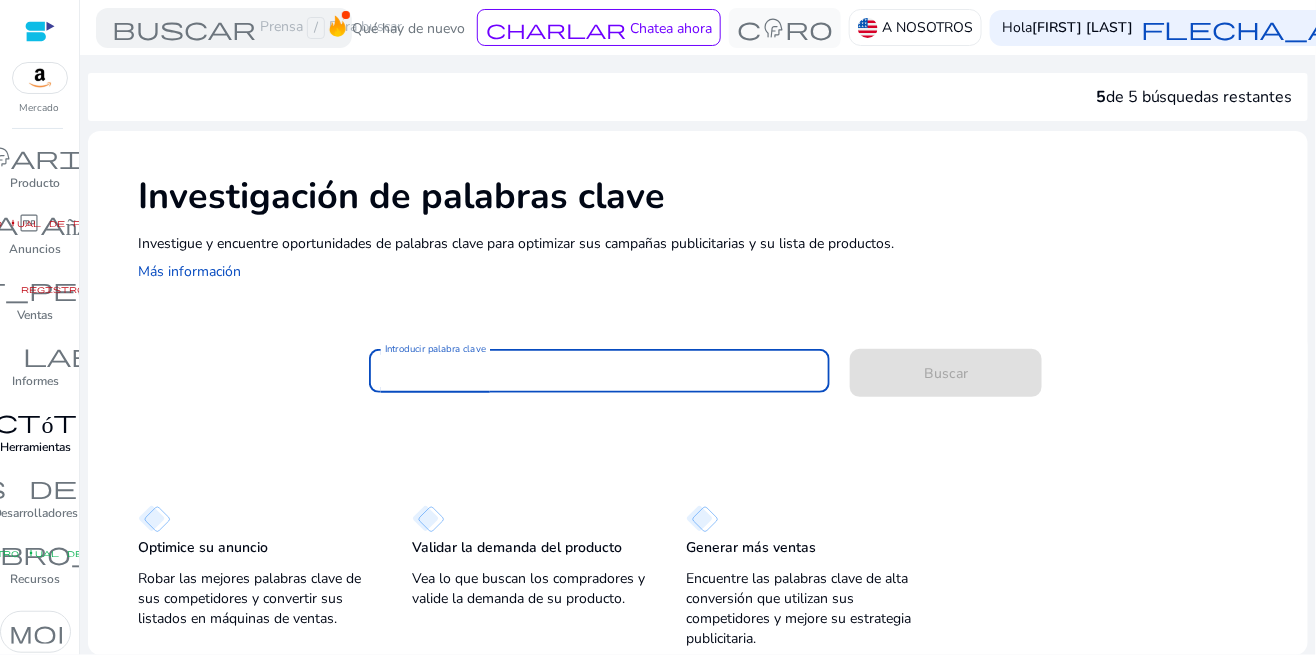 scroll, scrollTop: 5, scrollLeft: 0, axis: vertical 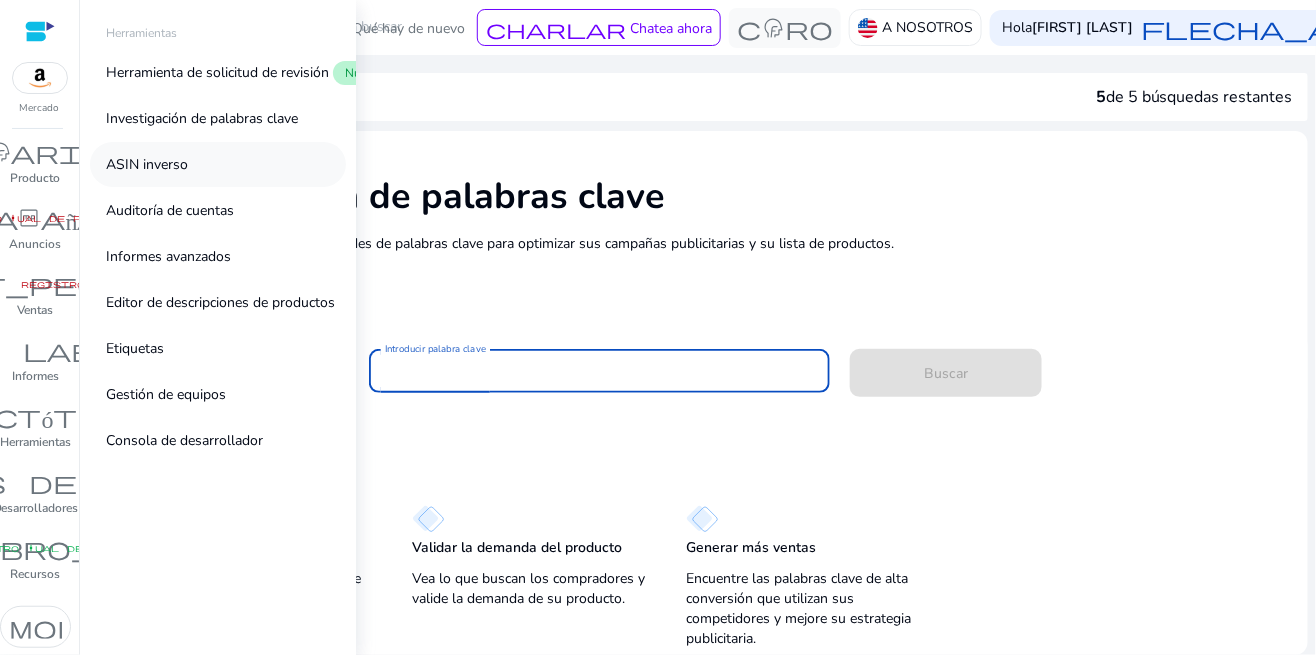click on "ASIN inverso" at bounding box center (218, 164) 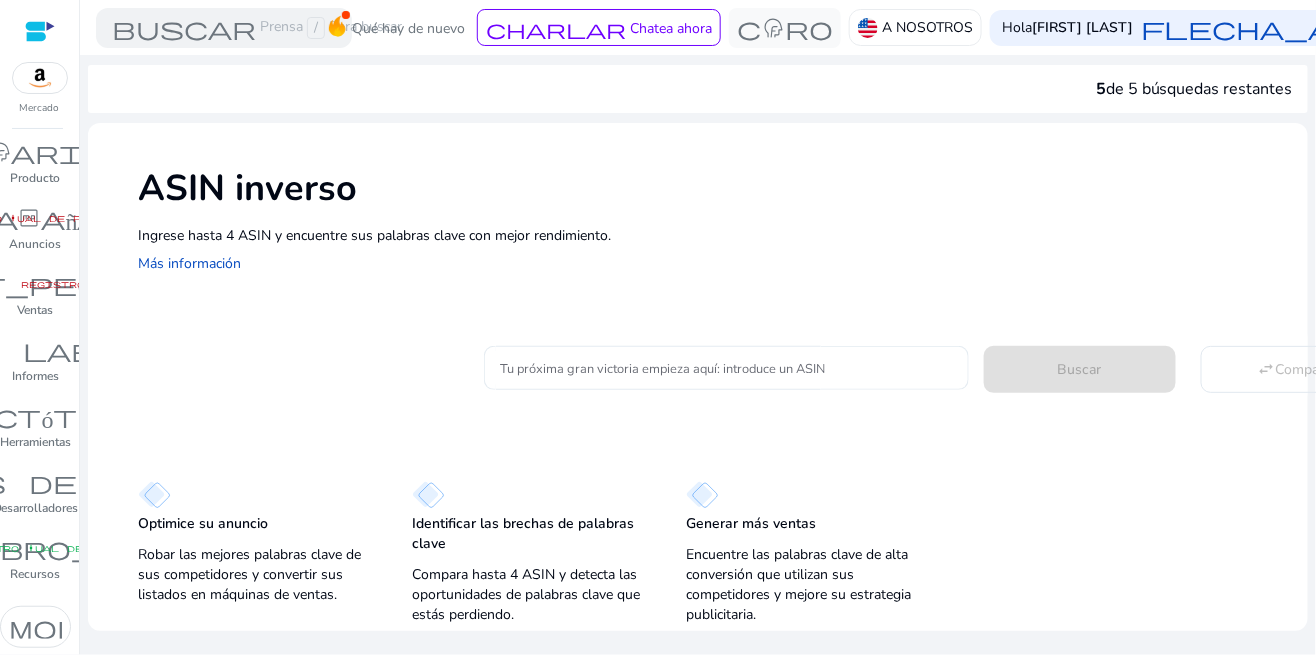 click on "Tu próxima gran victoria empieza aquí: introduce un ASIN" at bounding box center [726, 368] 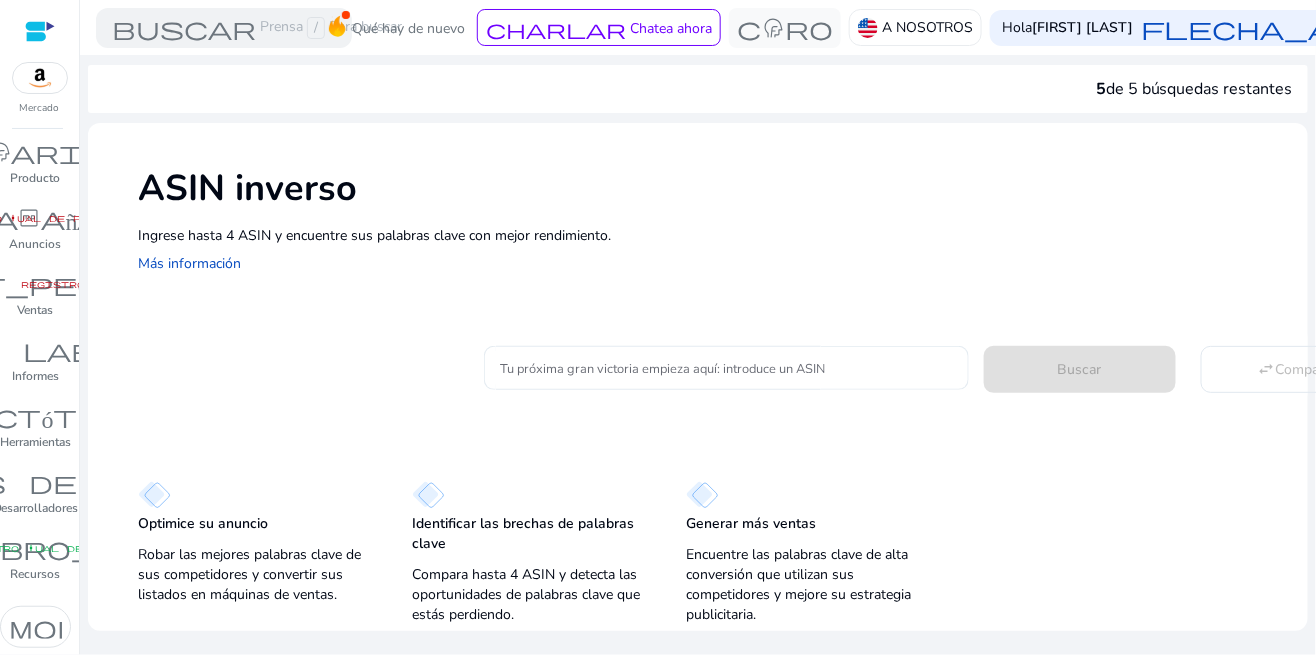 click on "Tu próxima gran victoria empieza aquí: introduce un ASIN" at bounding box center (726, 368) 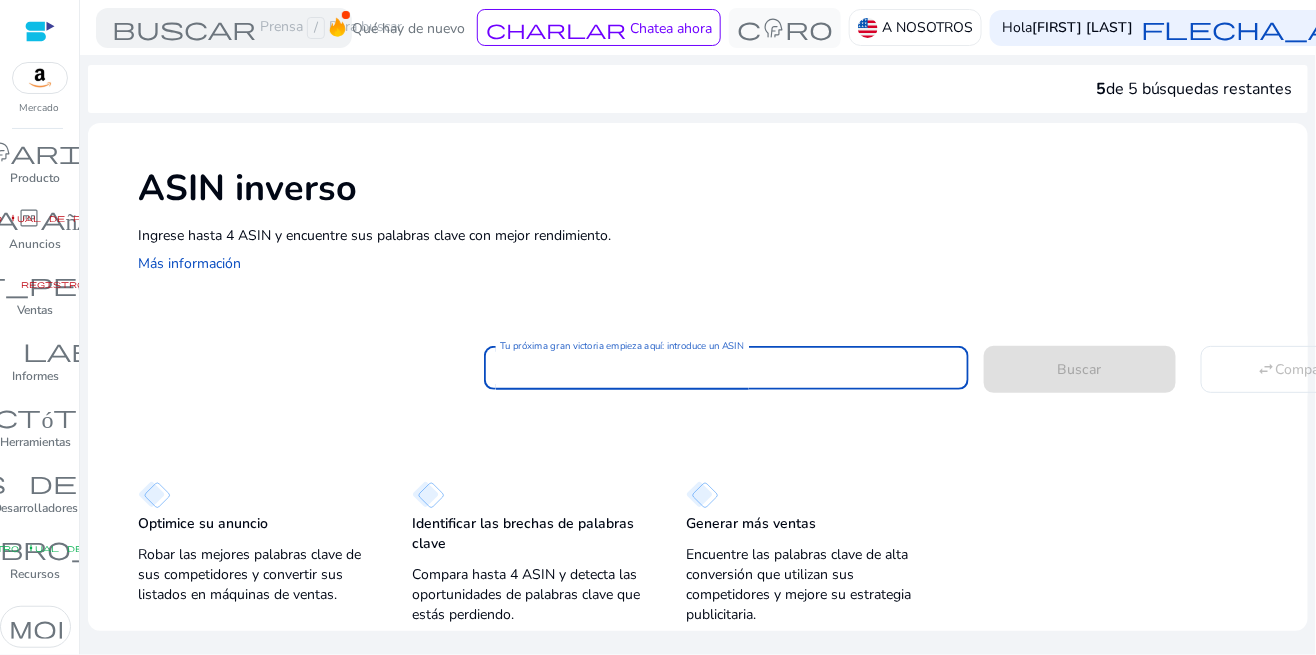 click on "Tu próxima gran victoria empieza aquí: introduce un ASIN" at bounding box center [726, 368] 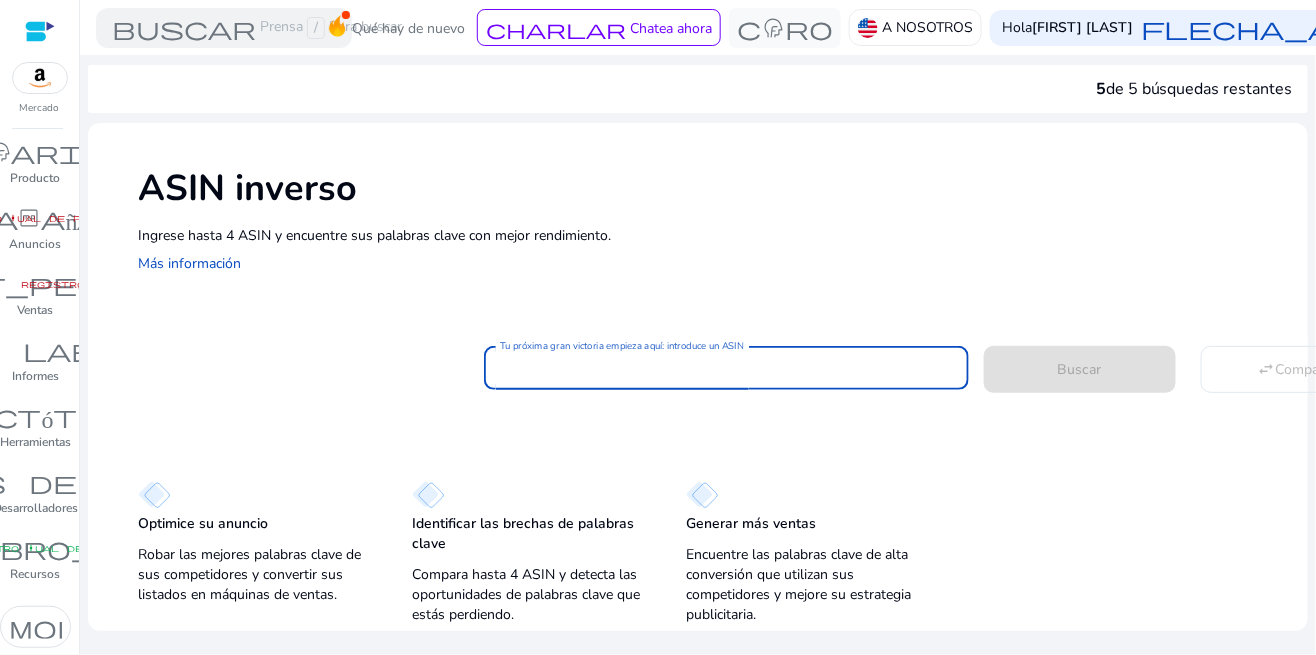 click 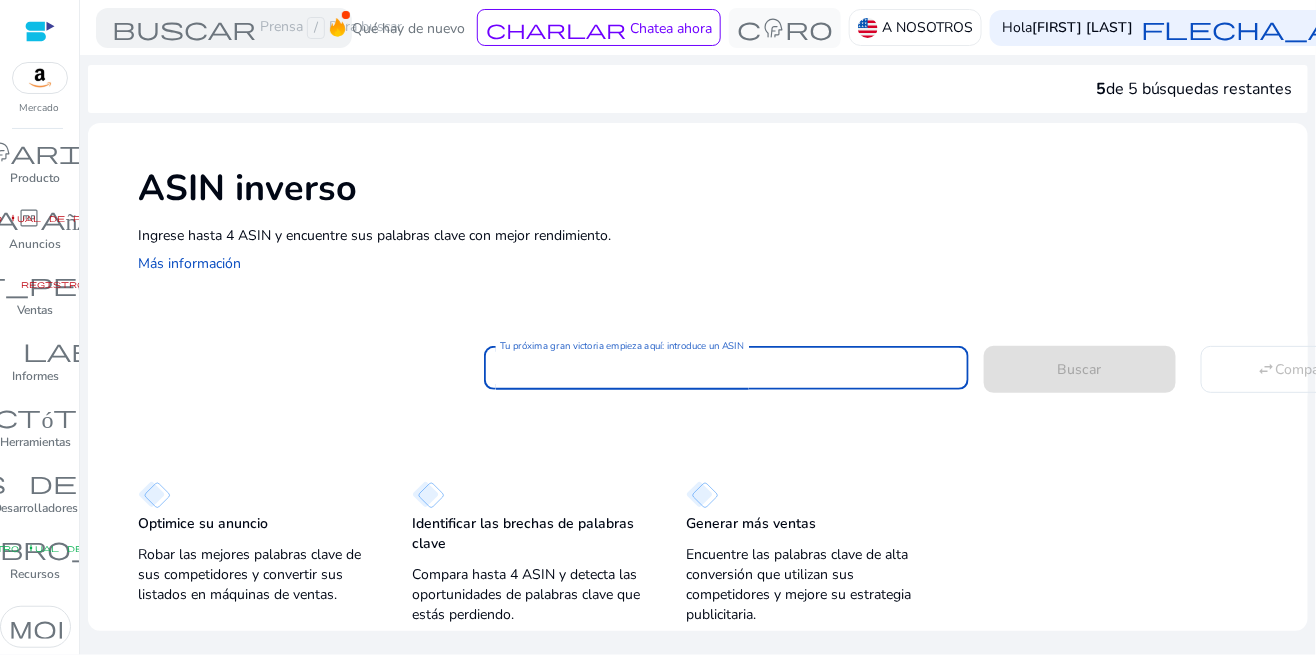 click on "Tu próxima gran victoria empieza aquí: introduce un ASIN" at bounding box center [726, 368] 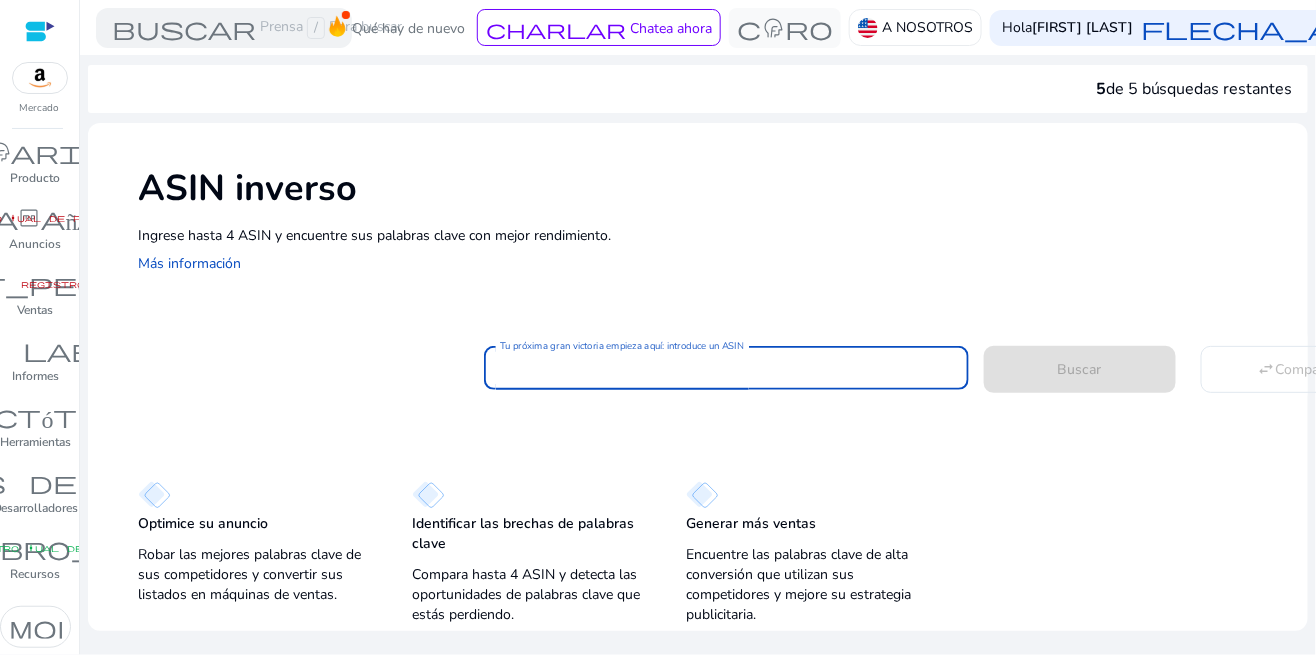 click on "Tu próxima gran victoria empieza aquí: introduce un ASIN" at bounding box center (726, 368) 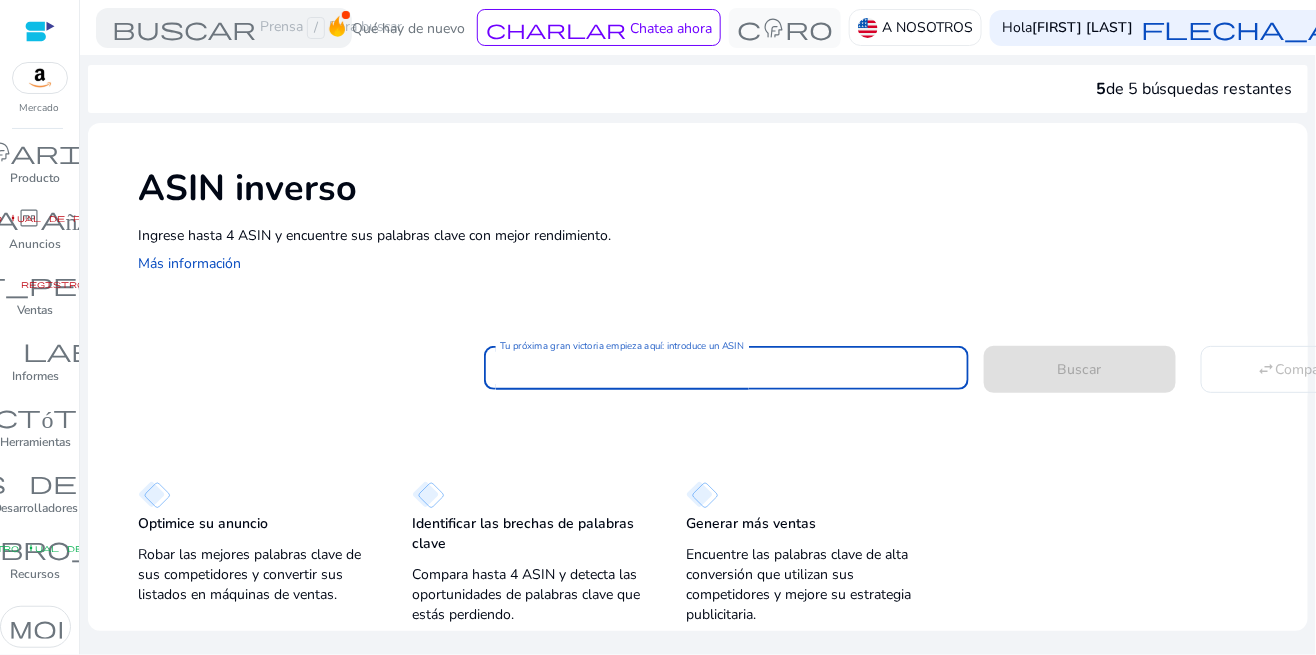 click on "Tu próxima gran victoria empieza aquí: introduce un ASIN" at bounding box center (726, 368) 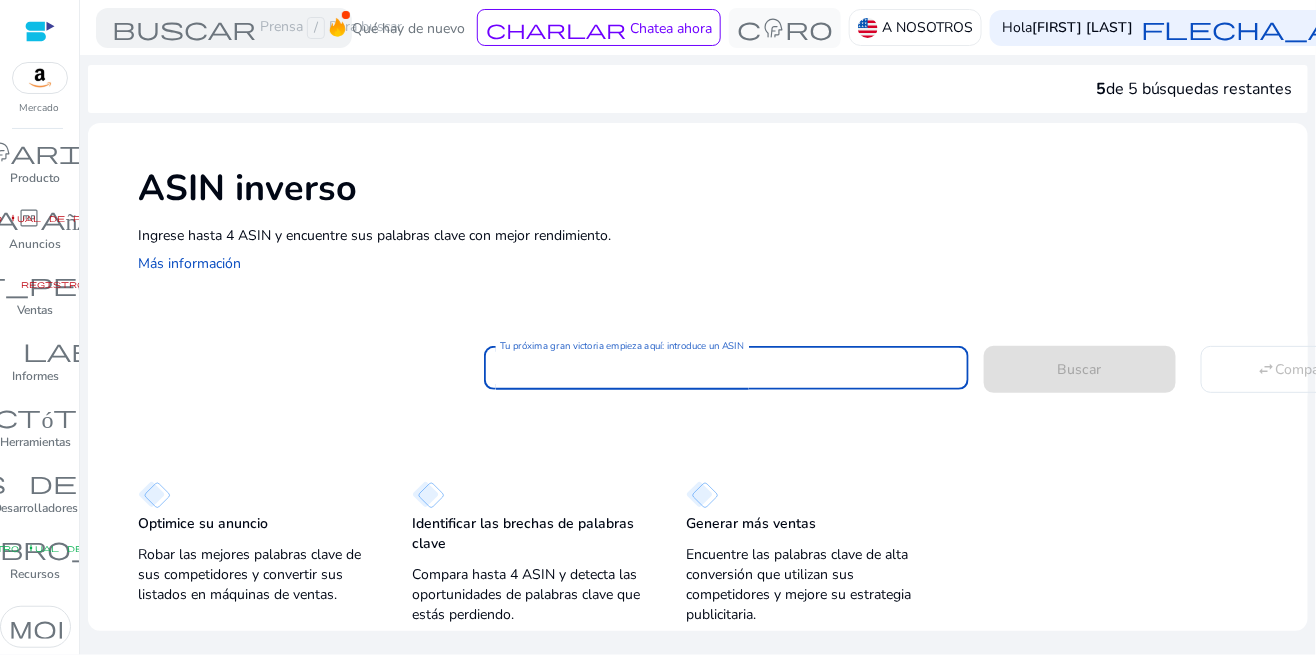 click on "Tu próxima gran victoria empieza aquí: introduce un ASIN" at bounding box center [726, 368] 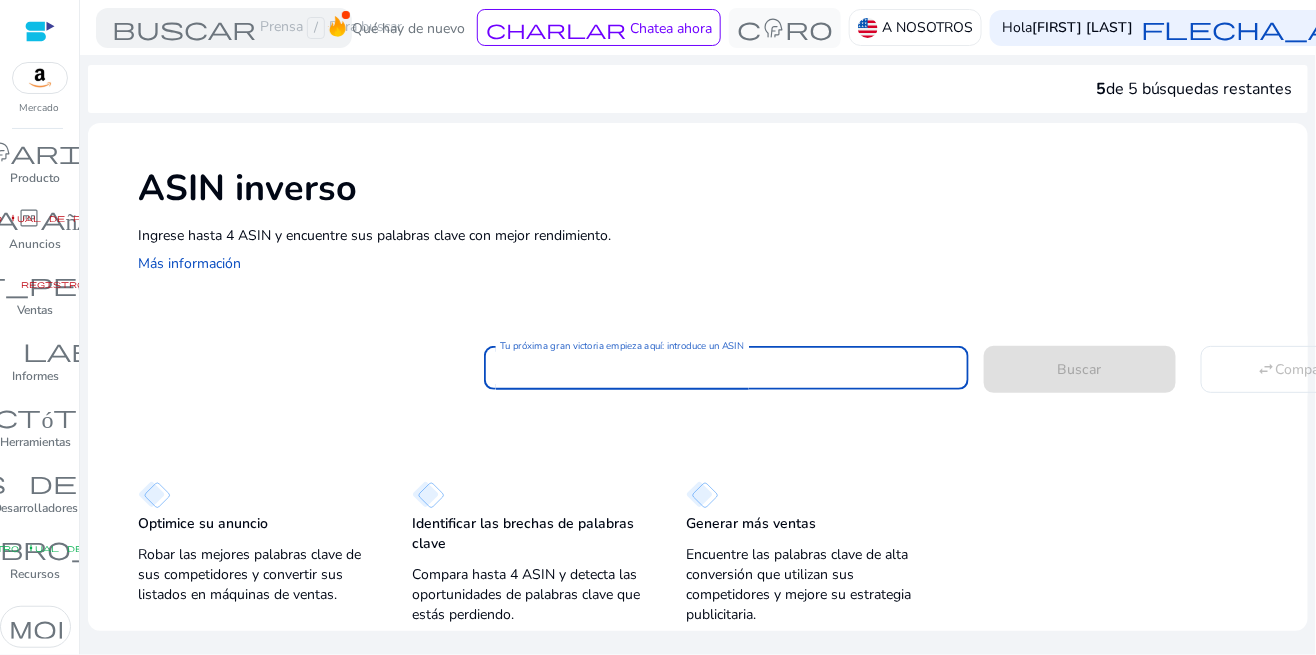 click on "Tu próxima gran victoria empieza aquí: introduce un ASIN" at bounding box center (726, 368) 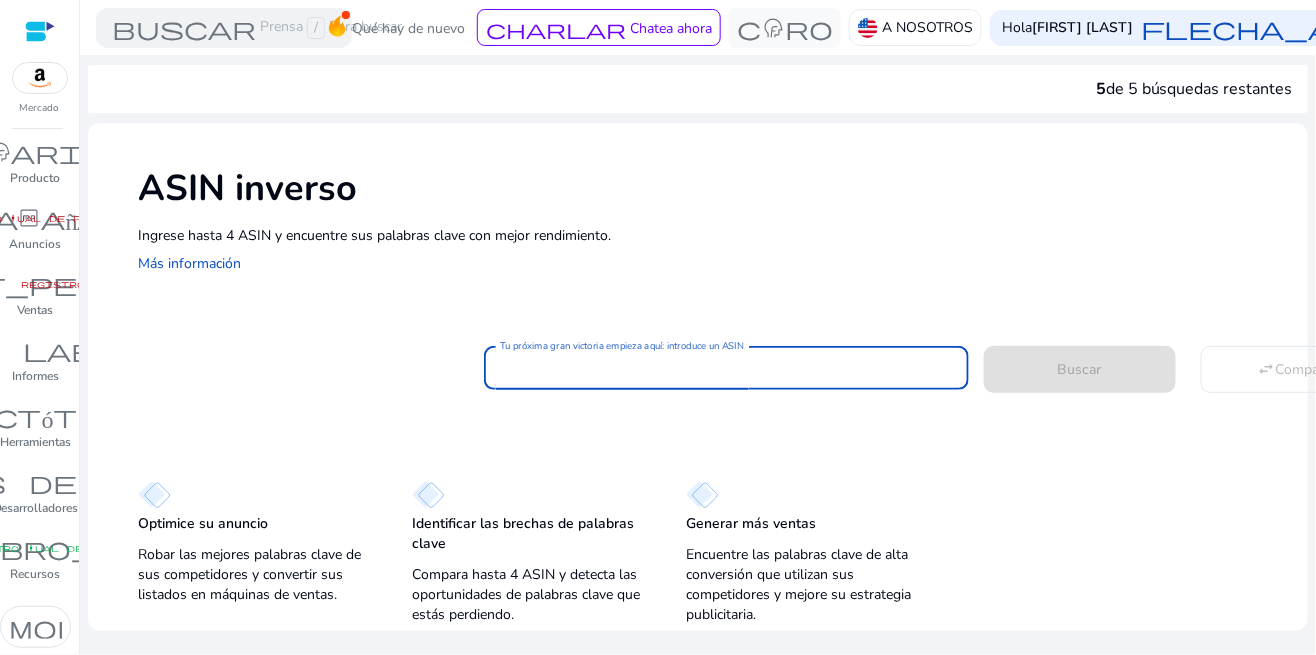 click on "Tu próxima gran victoria empieza aquí: introduce un ASIN" at bounding box center [726, 368] 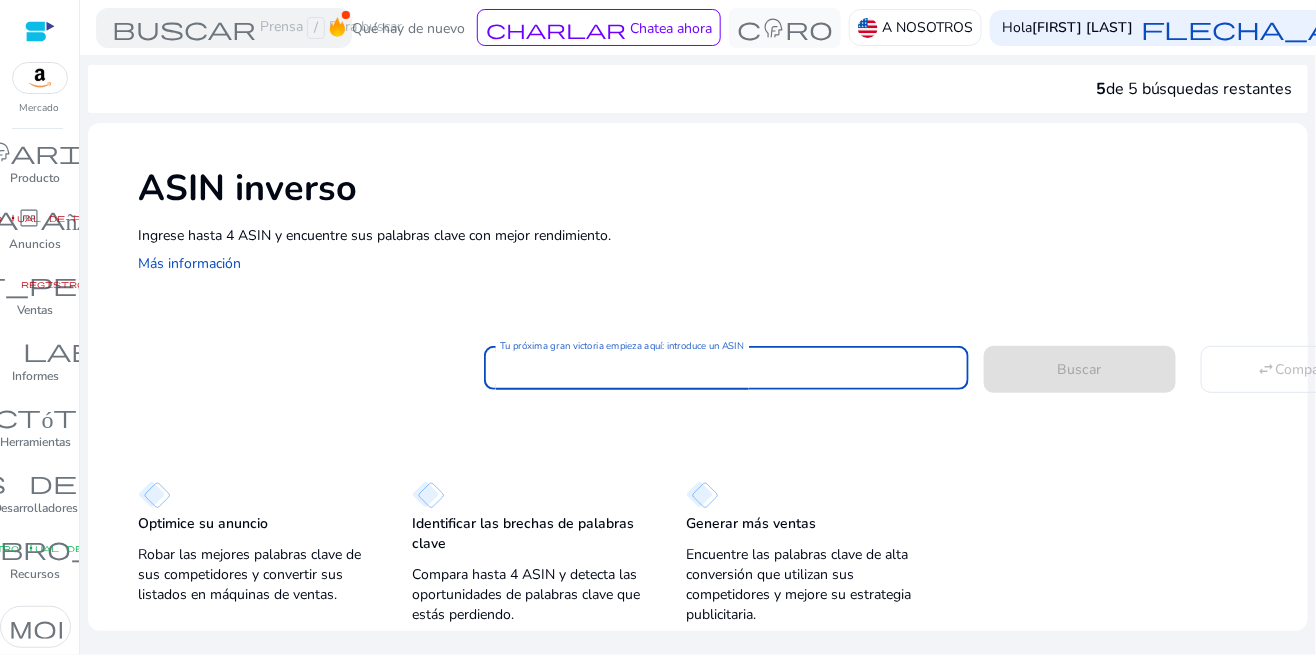 click on "Tu próxima gran victoria empieza aquí: introduce un ASIN" at bounding box center (726, 368) 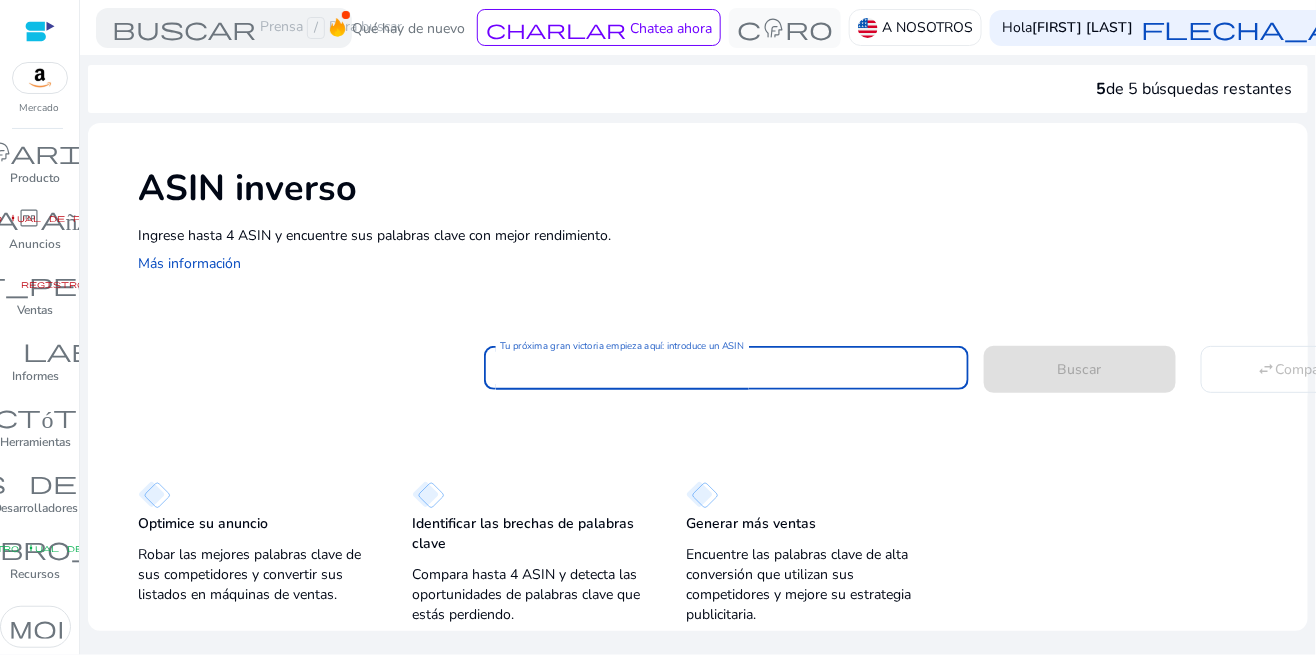 click on "Tu próxima gran victoria empieza aquí: introduce un ASIN" at bounding box center (726, 368) 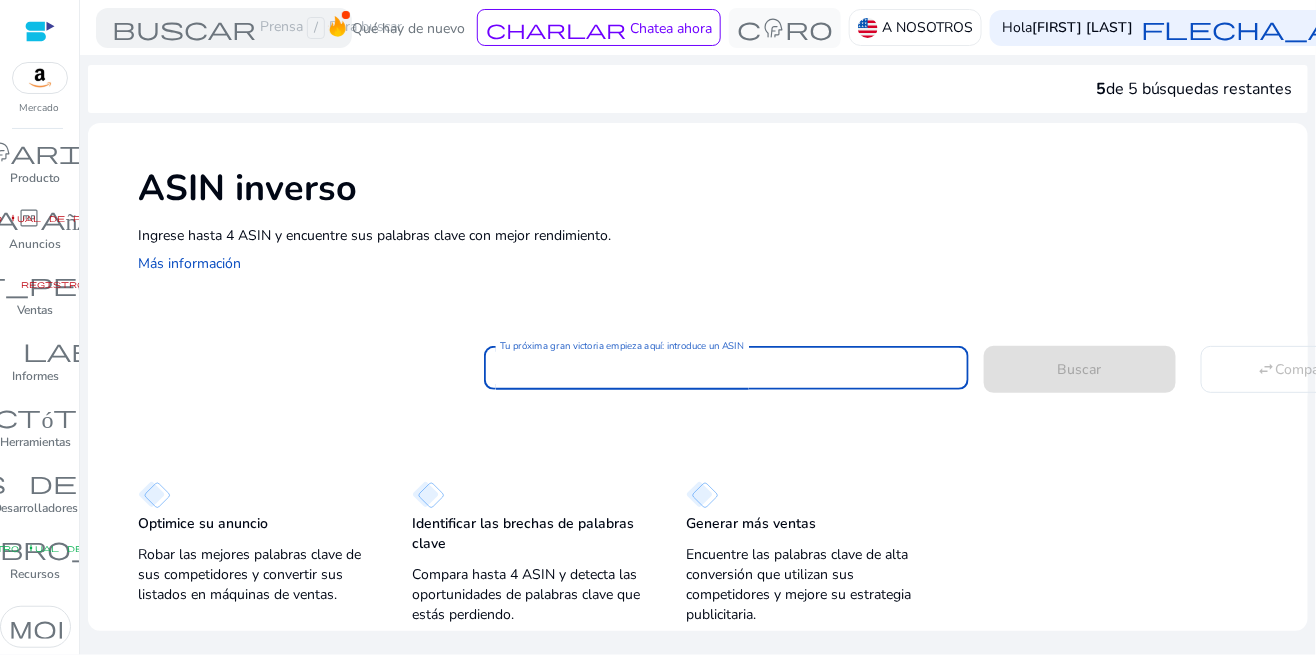 click on "Tu próxima gran victoria empieza aquí: introduce un ASIN" at bounding box center [726, 368] 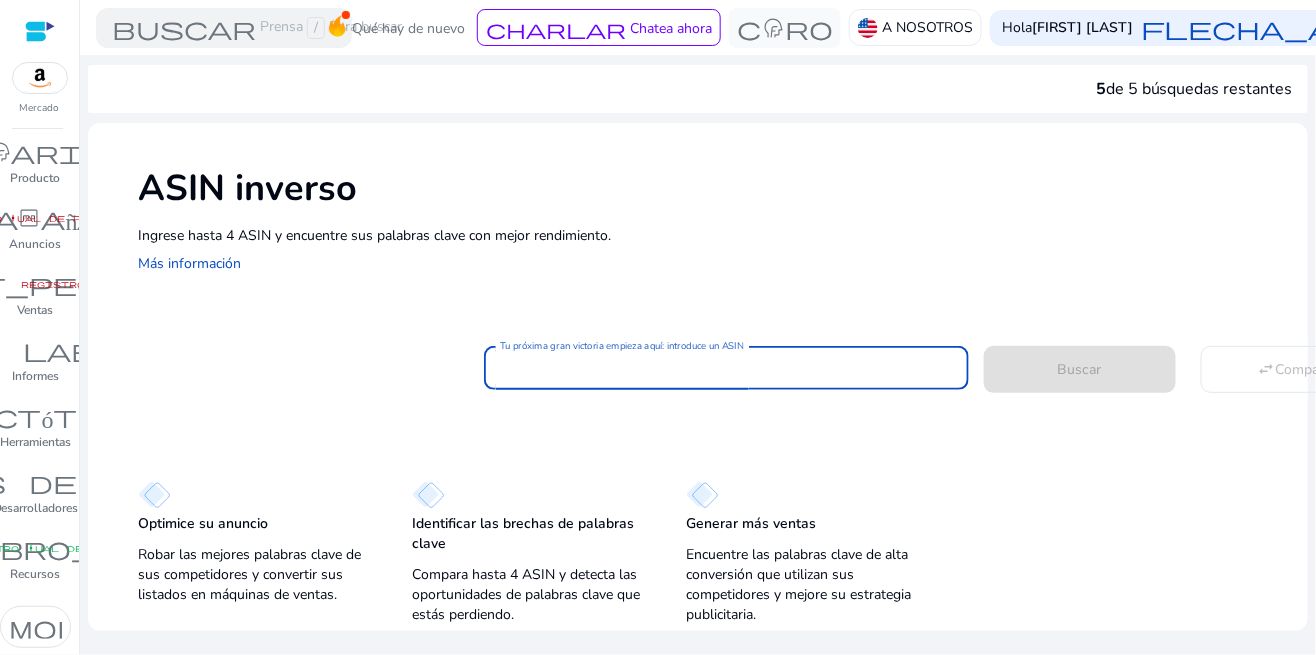 click on "Tu próxima gran victoria empieza aquí: introduce un ASIN" at bounding box center [726, 368] 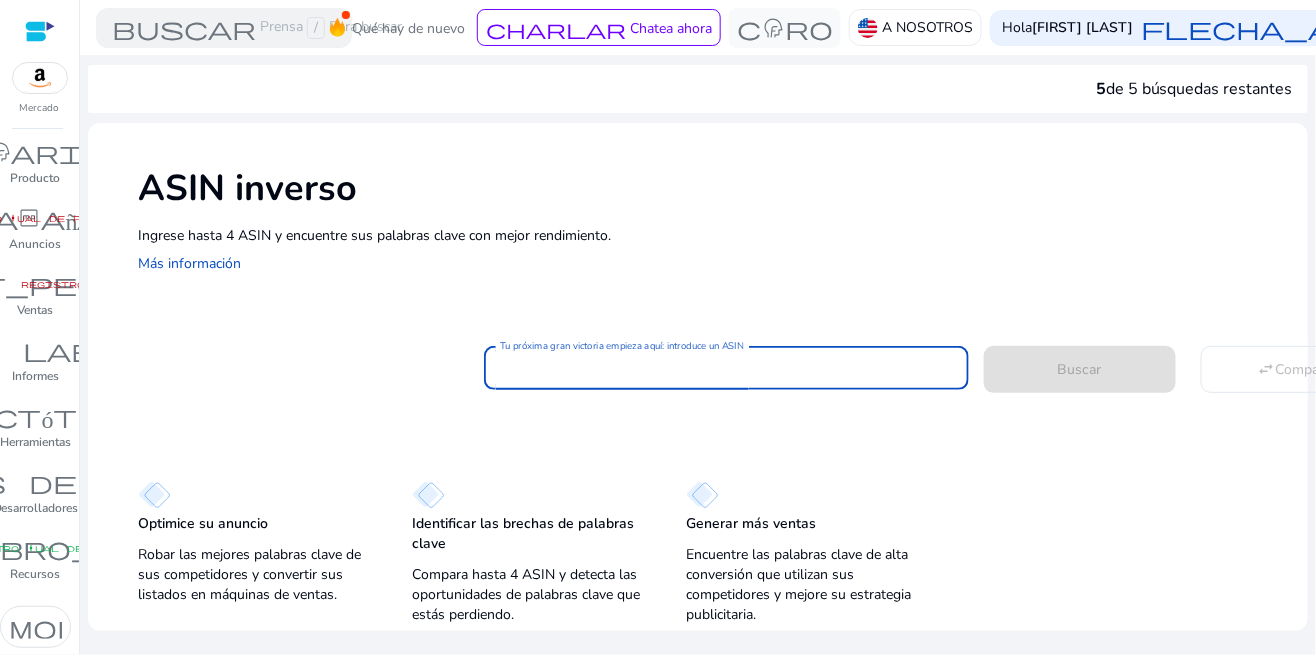 click on "Tu próxima gran victoria empieza aquí: introduce un ASIN" at bounding box center [726, 368] 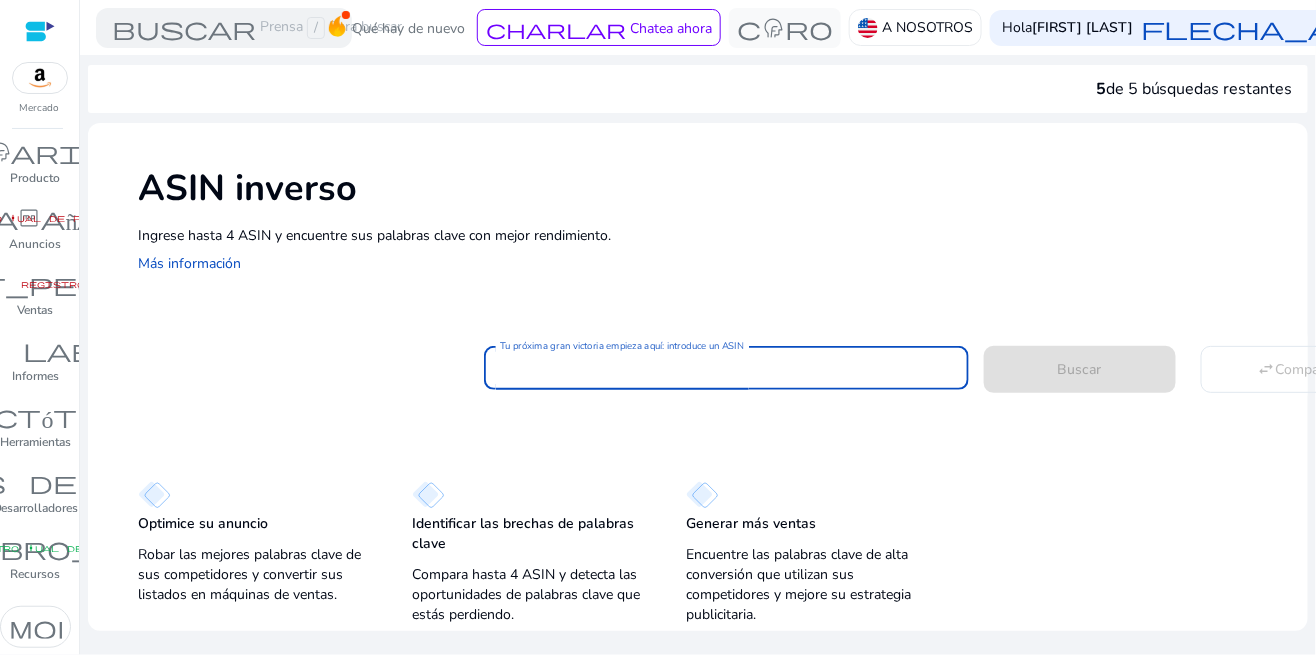click on "Tu próxima gran victoria empieza aquí: introduce un ASIN" at bounding box center [726, 368] 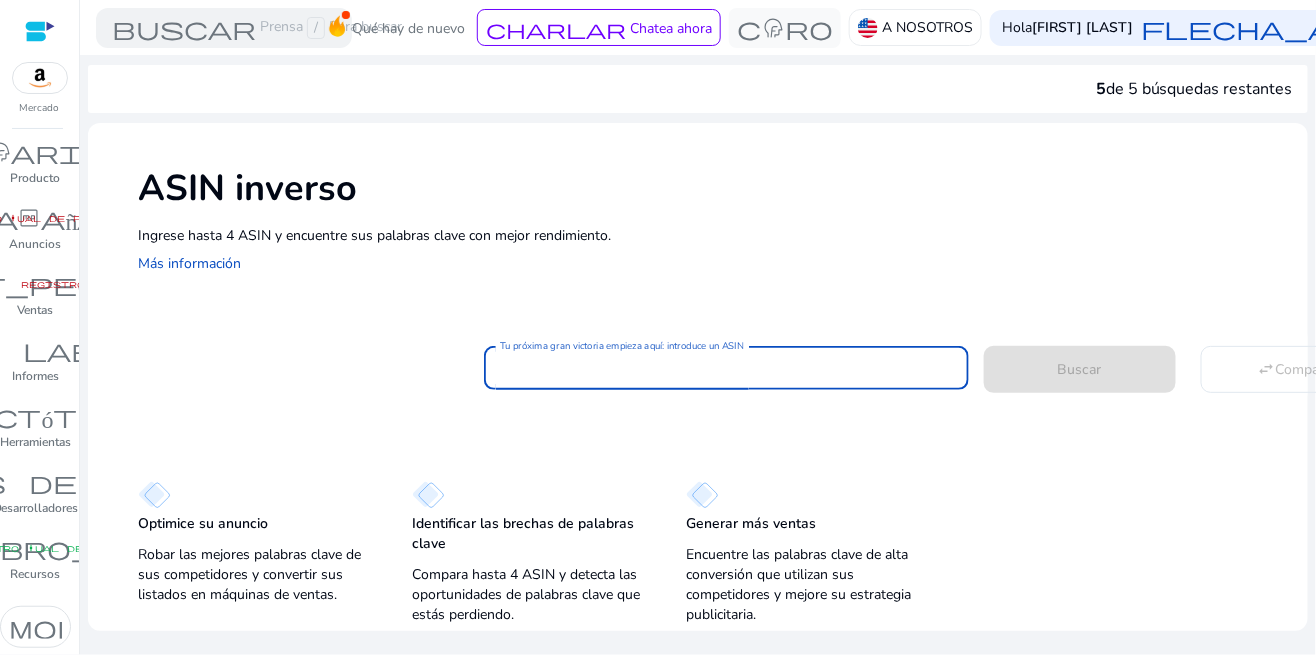 click on "Tu próxima gran victoria empieza aquí: introduce un ASIN" at bounding box center (726, 368) 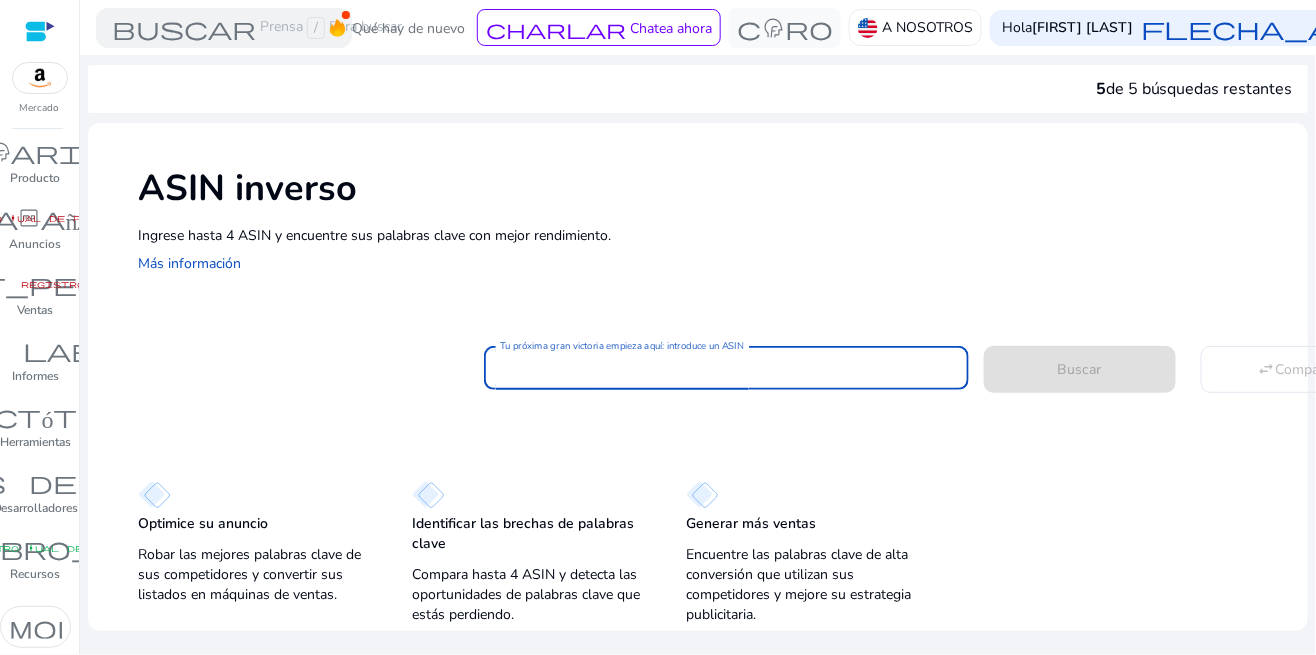 click on "Tu próxima gran victoria empieza aquí: introduce un ASIN" at bounding box center [726, 368] 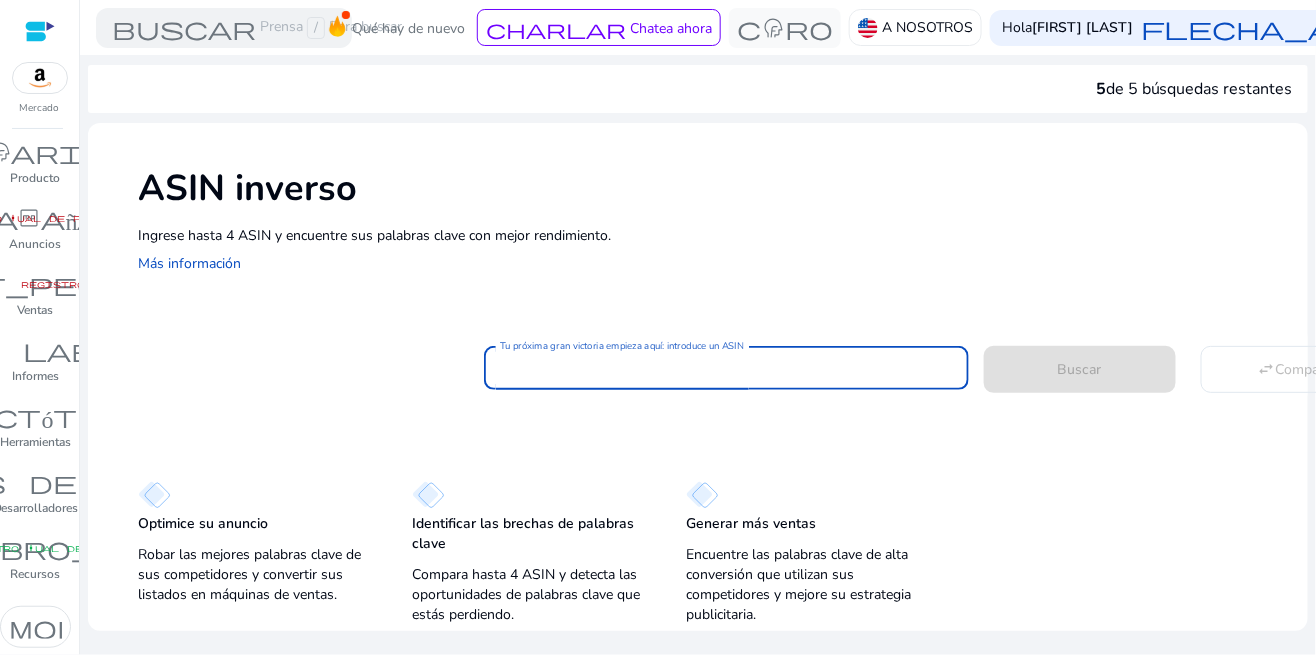 click on "Tu próxima gran victoria empieza aquí: introduce un ASIN" at bounding box center (726, 368) 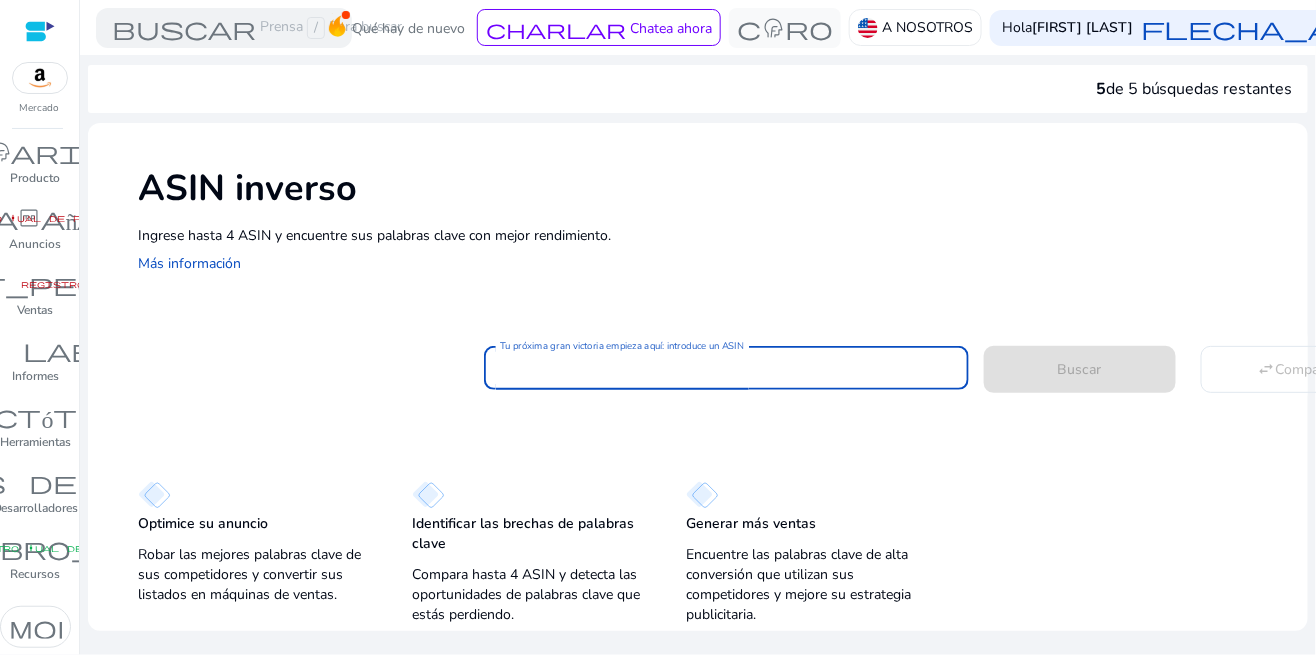 click on "Tu próxima gran victoria empieza aquí: introduce un ASIN" at bounding box center [726, 368] 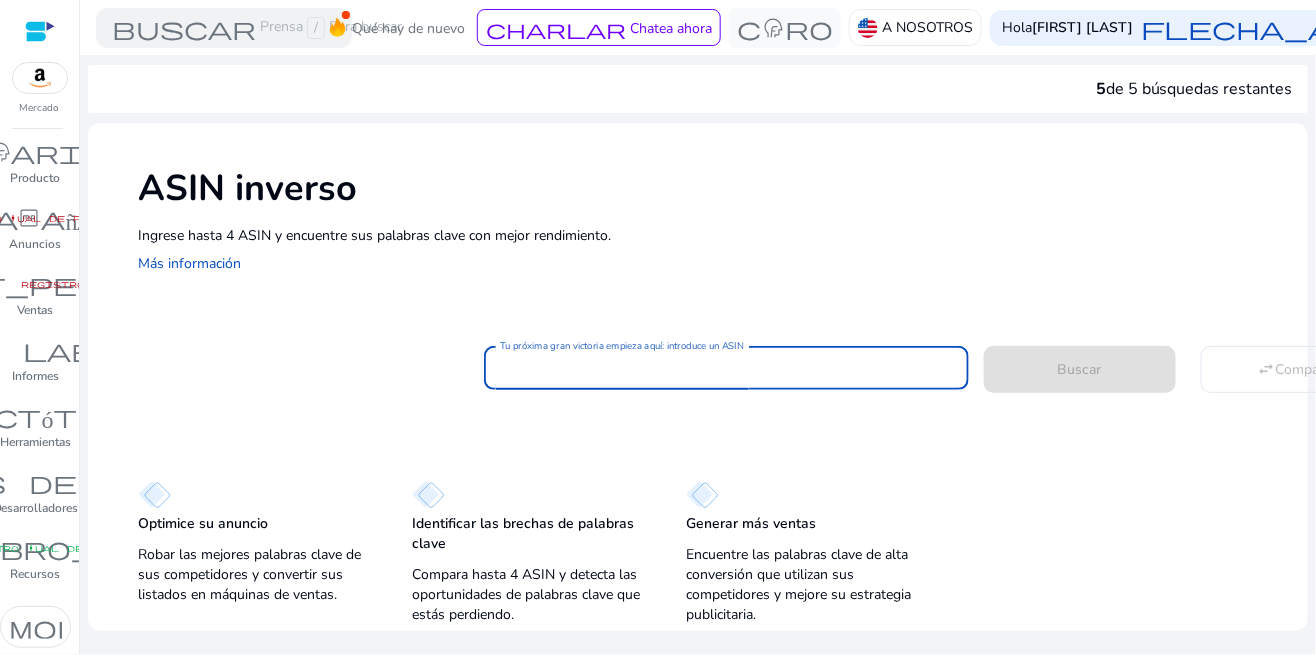 click on "Tu próxima gran victoria empieza aquí: introduce un ASIN" at bounding box center (726, 368) 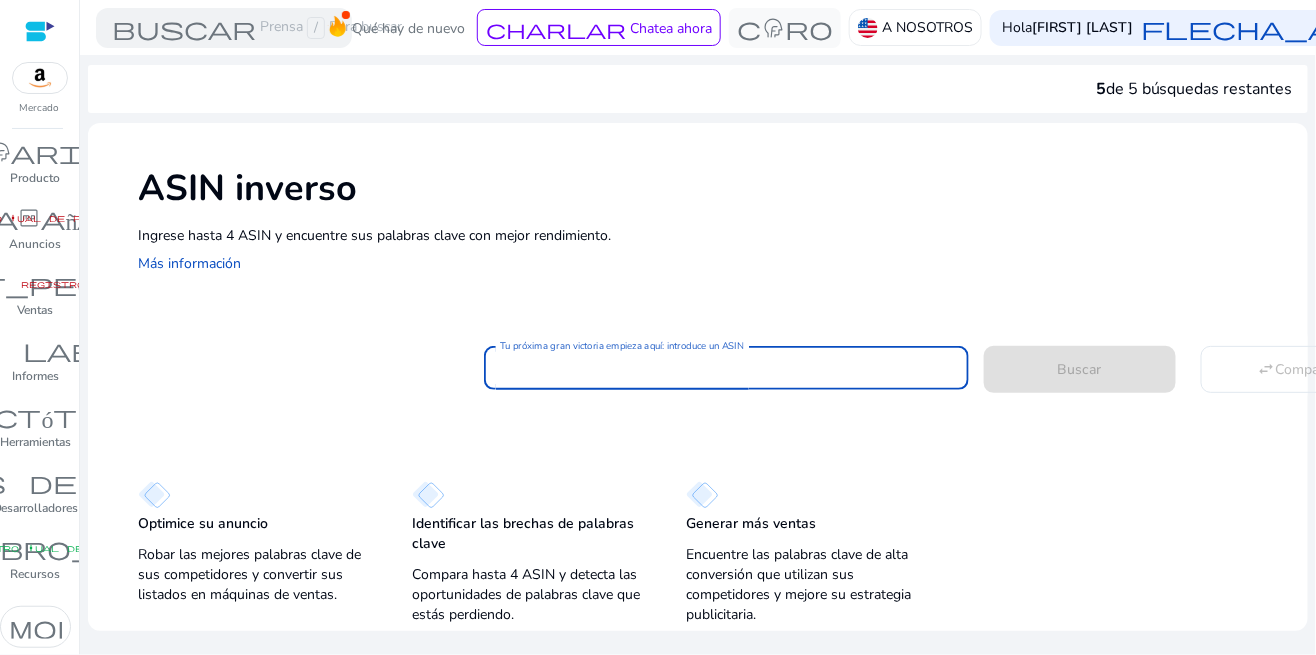 click on "Tu próxima gran victoria empieza aquí: introduce un ASIN" at bounding box center (726, 368) 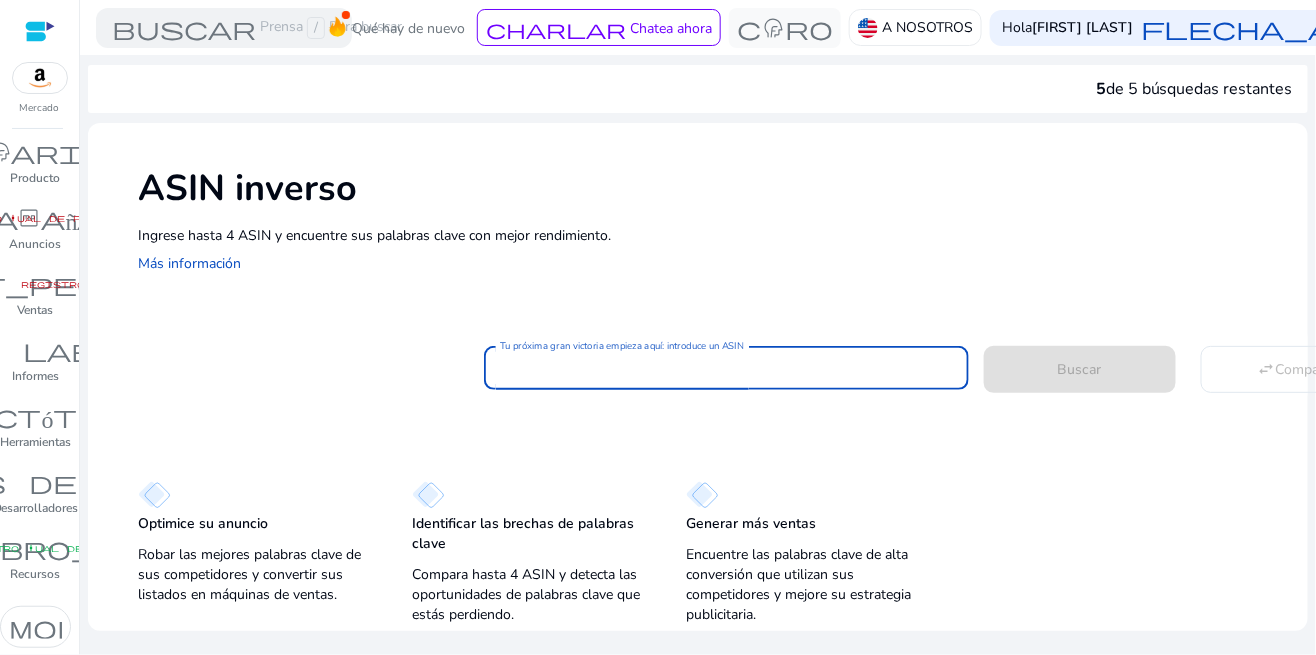 click 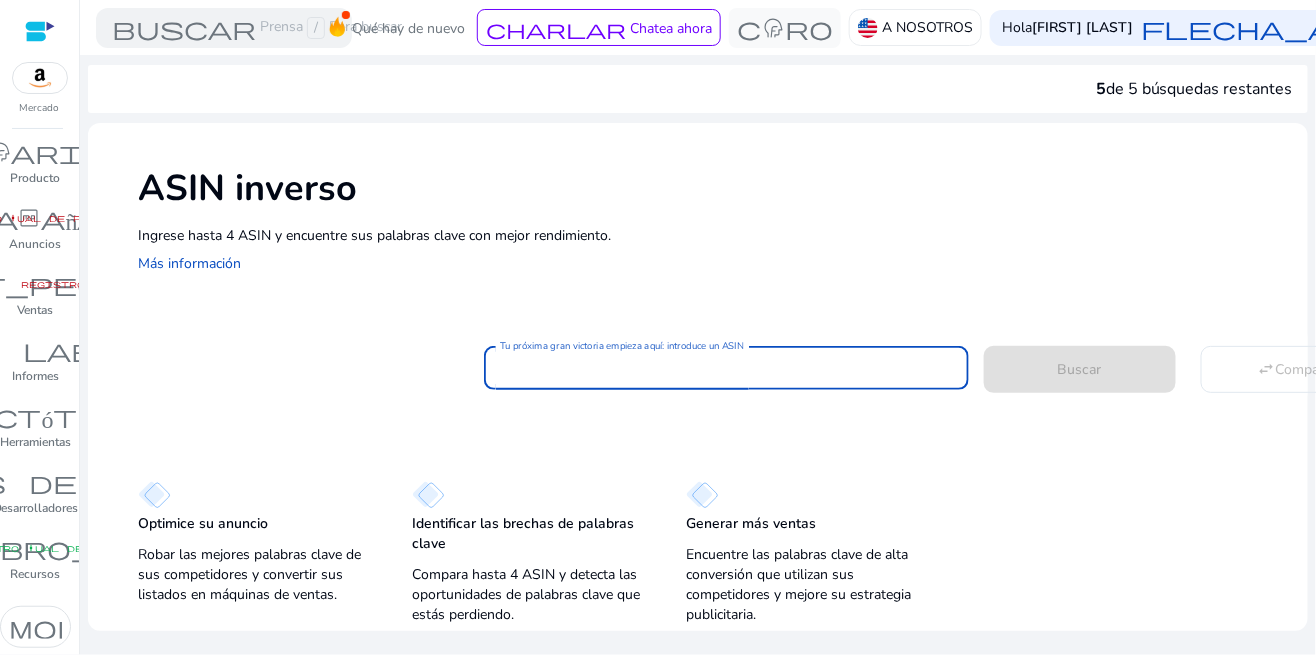 click on "Tu próxima gran victoria empieza aquí: introduce un ASIN" at bounding box center [726, 368] 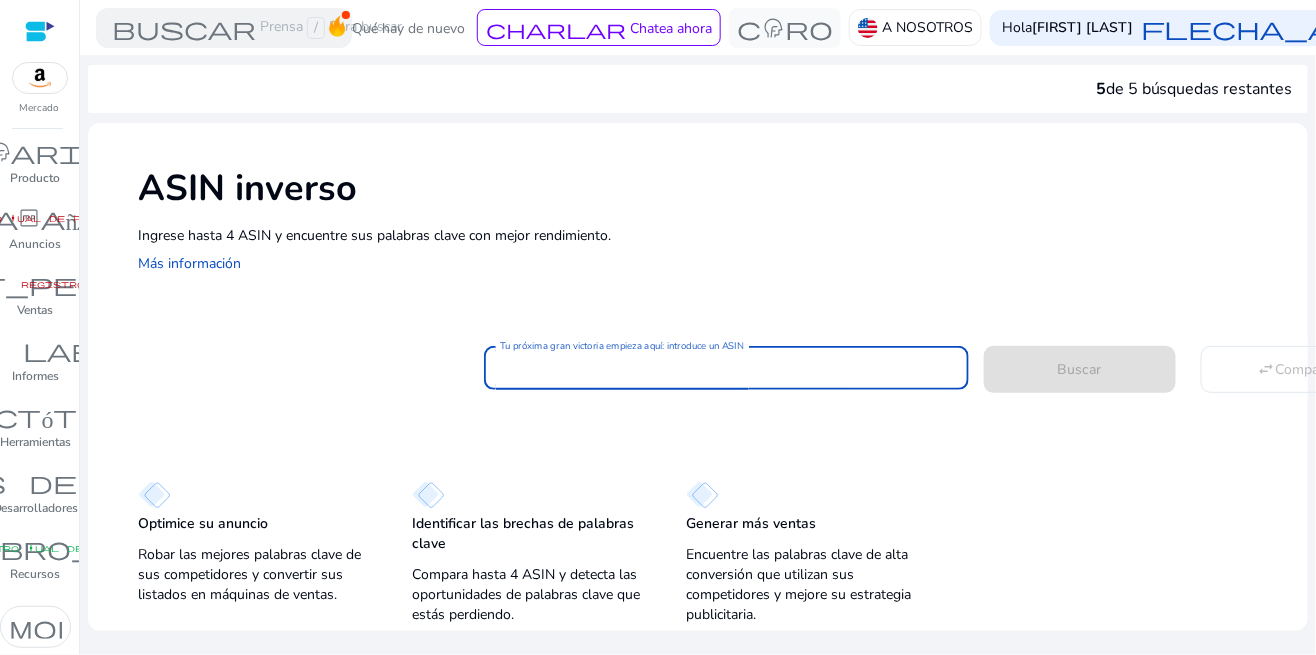 click on "Tu próxima gran victoria empieza aquí: introduce un ASIN" at bounding box center (726, 368) 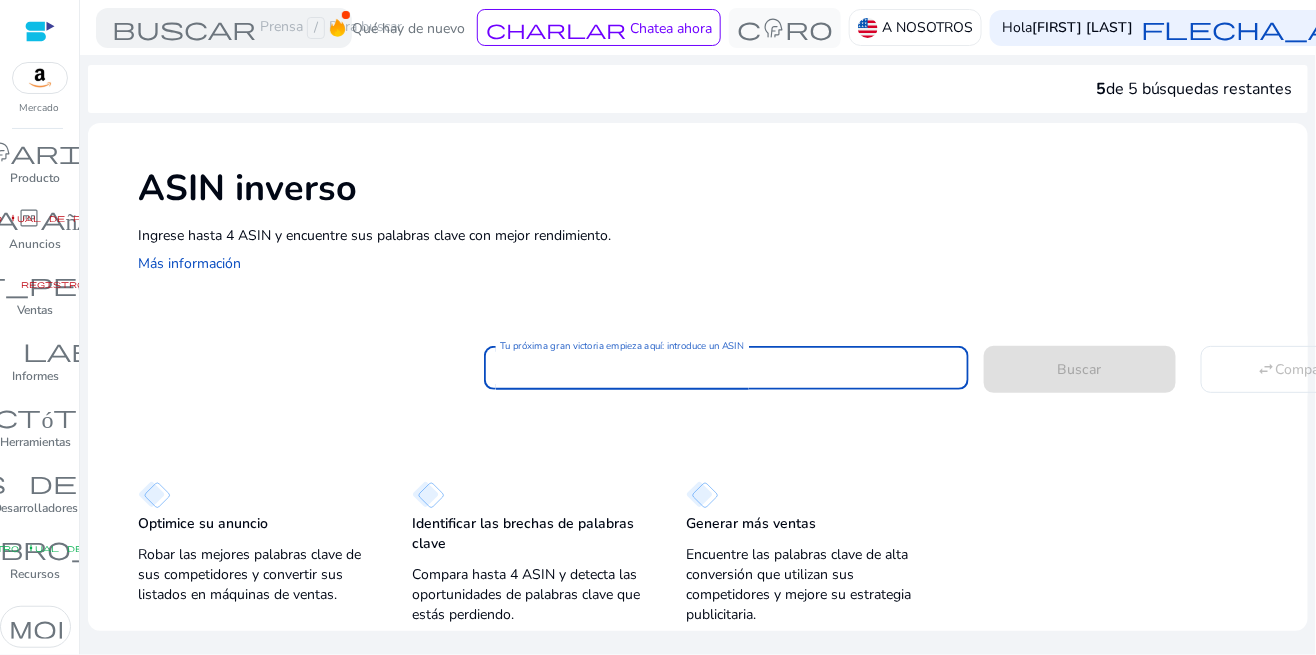 click on "Tu próxima gran victoria empieza aquí: introduce un ASIN" at bounding box center [726, 368] 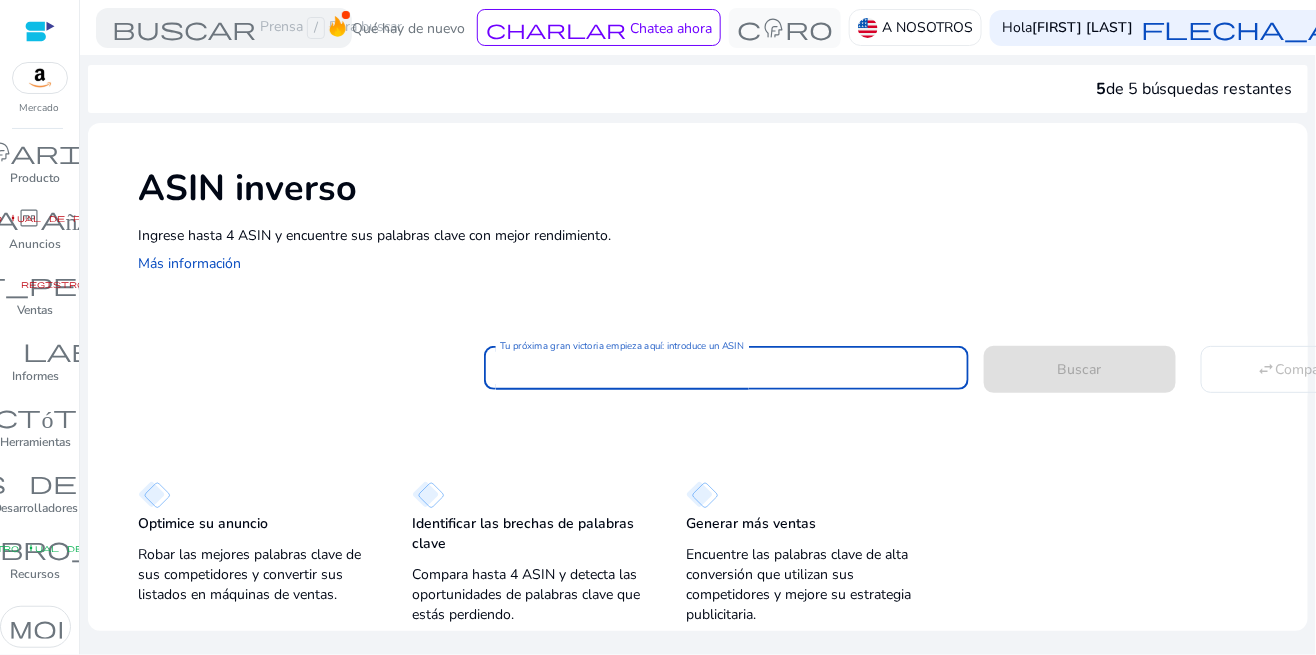 click on "Tu próxima gran victoria empieza aquí: introduce un ASIN" at bounding box center (726, 368) 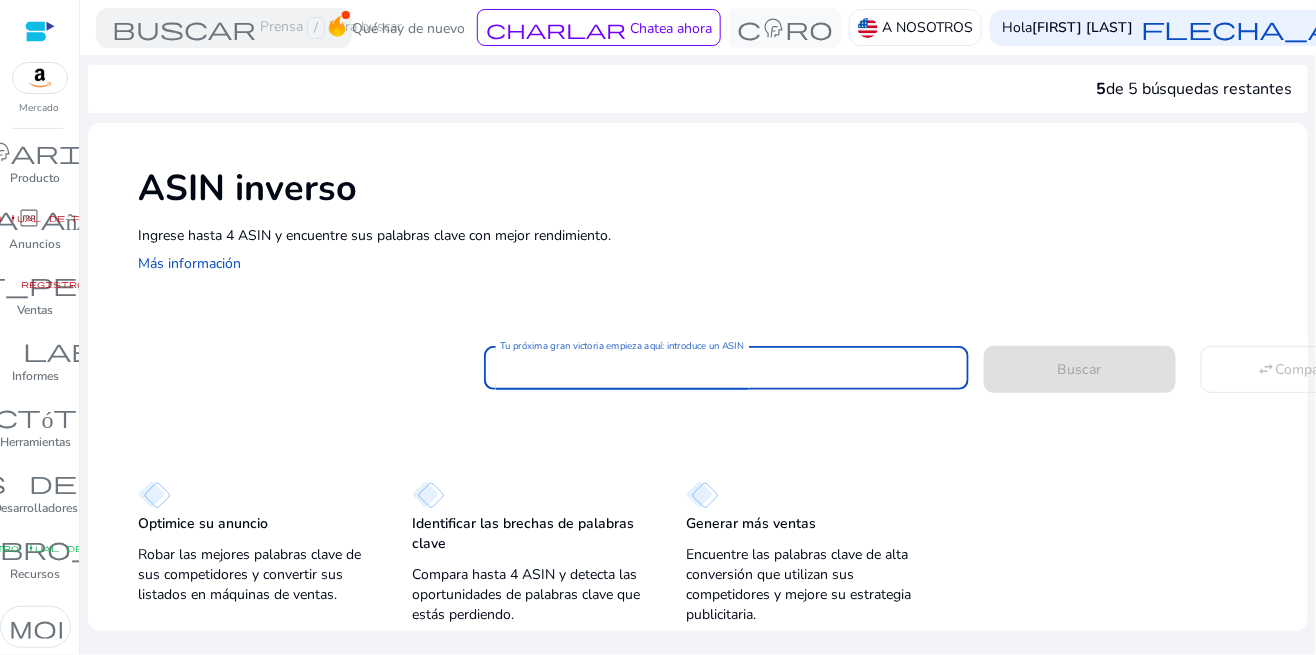 click on "Tu próxima gran victoria empieza aquí: introduce un ASIN" at bounding box center [726, 368] 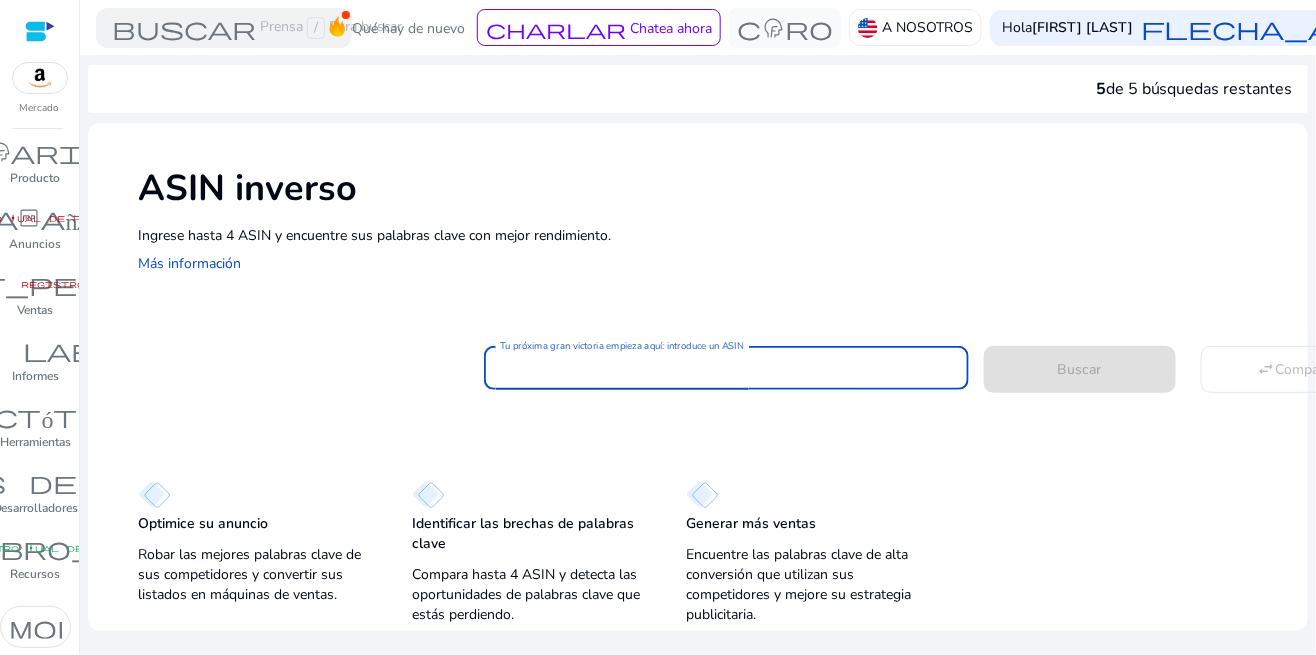 click on "Tu próxima gran victoria empieza aquí: introduce un ASIN" at bounding box center [726, 368] 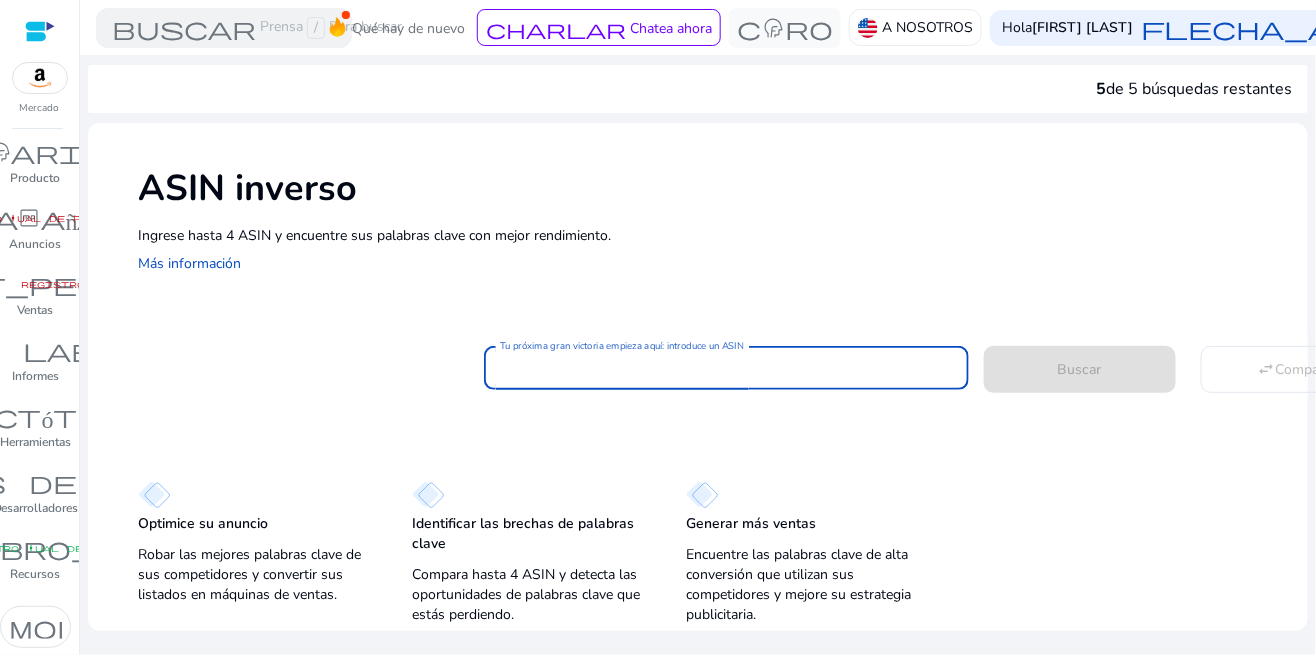 click on "Tu próxima gran victoria empieza aquí: introduce un ASIN" at bounding box center (726, 368) 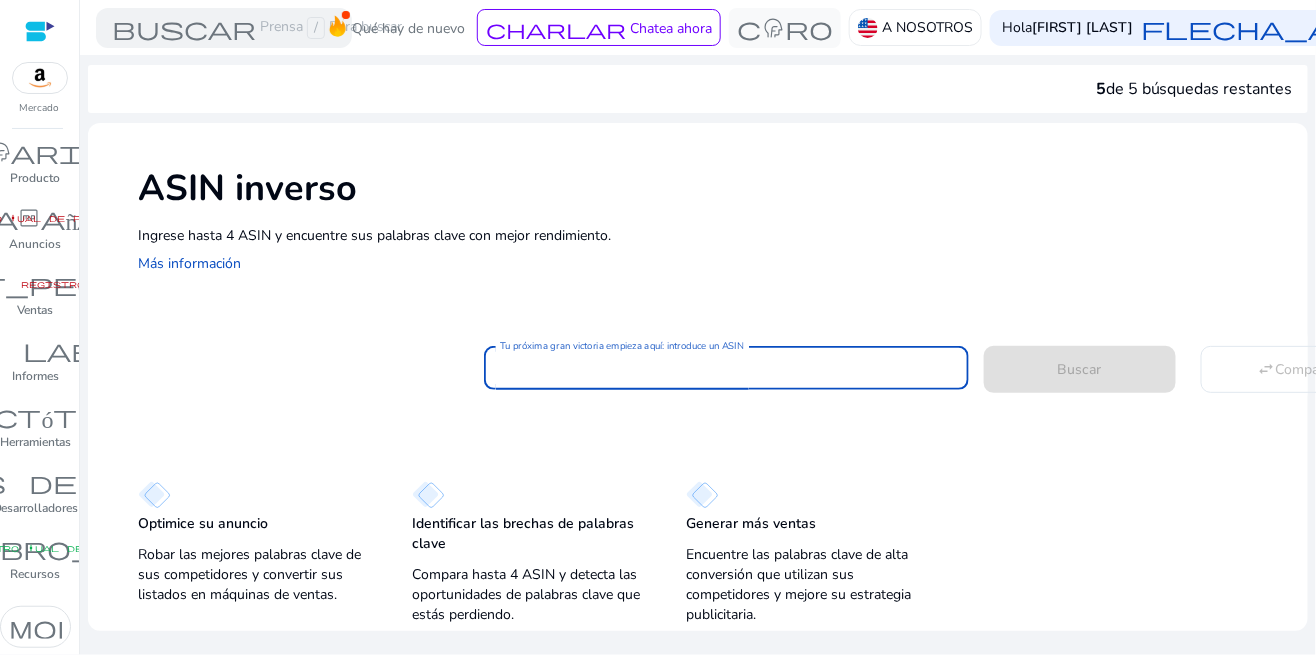 click on "Tu próxima gran victoria empieza aquí: introduce un ASIN" at bounding box center [726, 368] 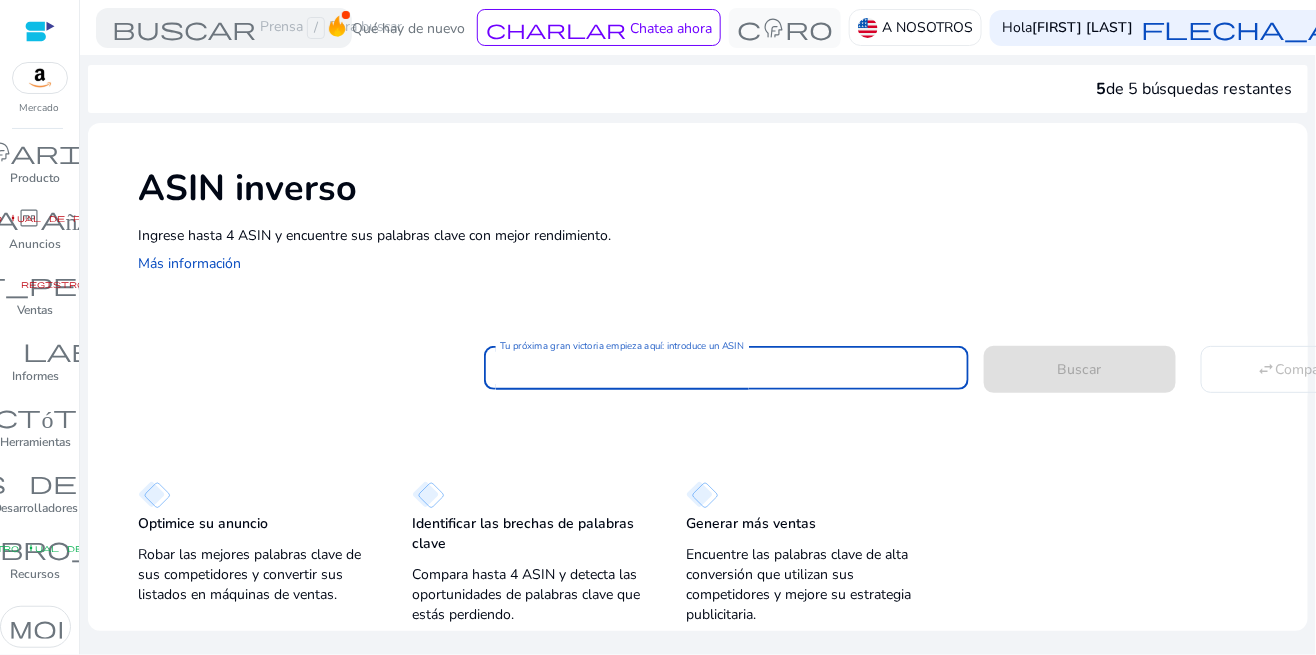 click on "Tu próxima gran victoria empieza aquí: introduce un ASIN" at bounding box center (726, 368) 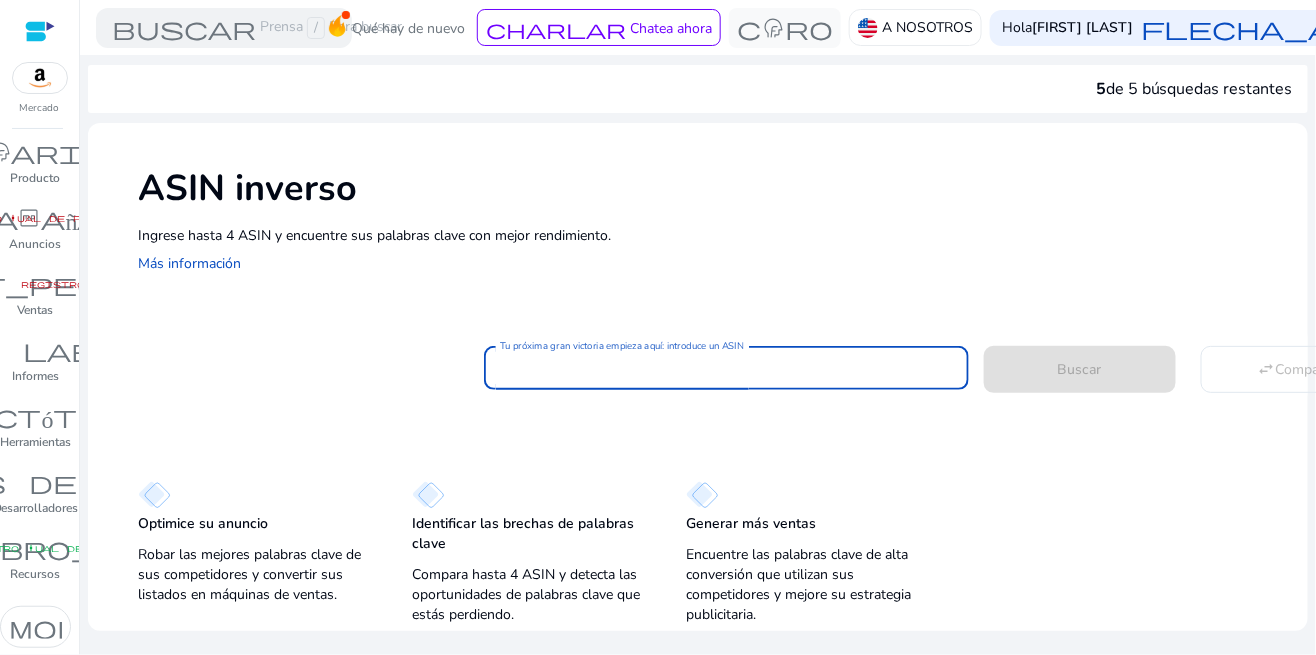 click on "Tu próxima gran victoria empieza aquí: introduce un ASIN" at bounding box center (726, 368) 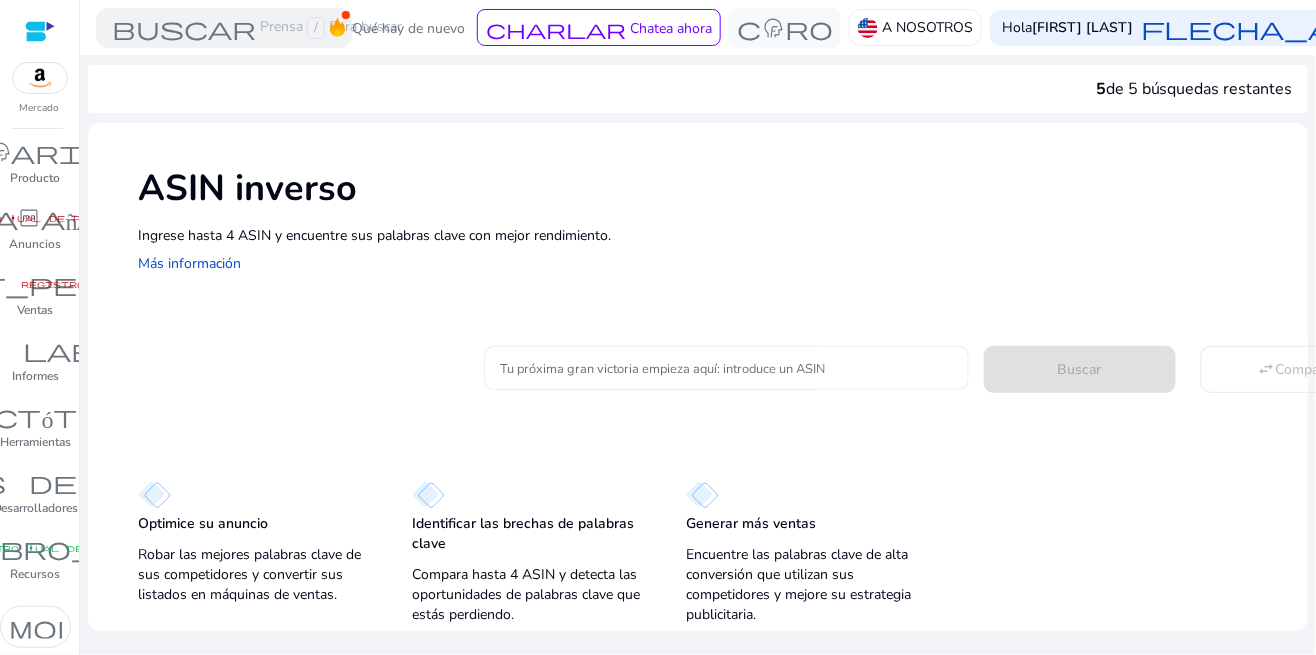 click on "Tu próxima gran victoria empieza aquí: introduce un ASIN" at bounding box center (726, 368) 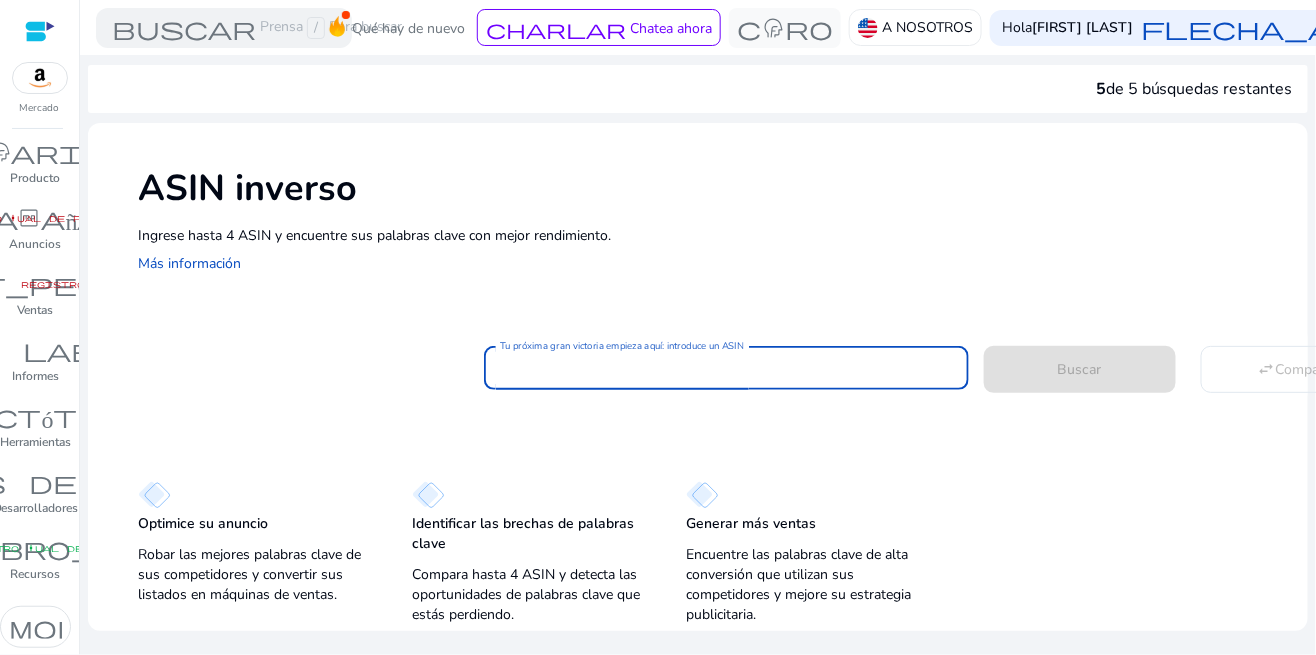 paste on "**********" 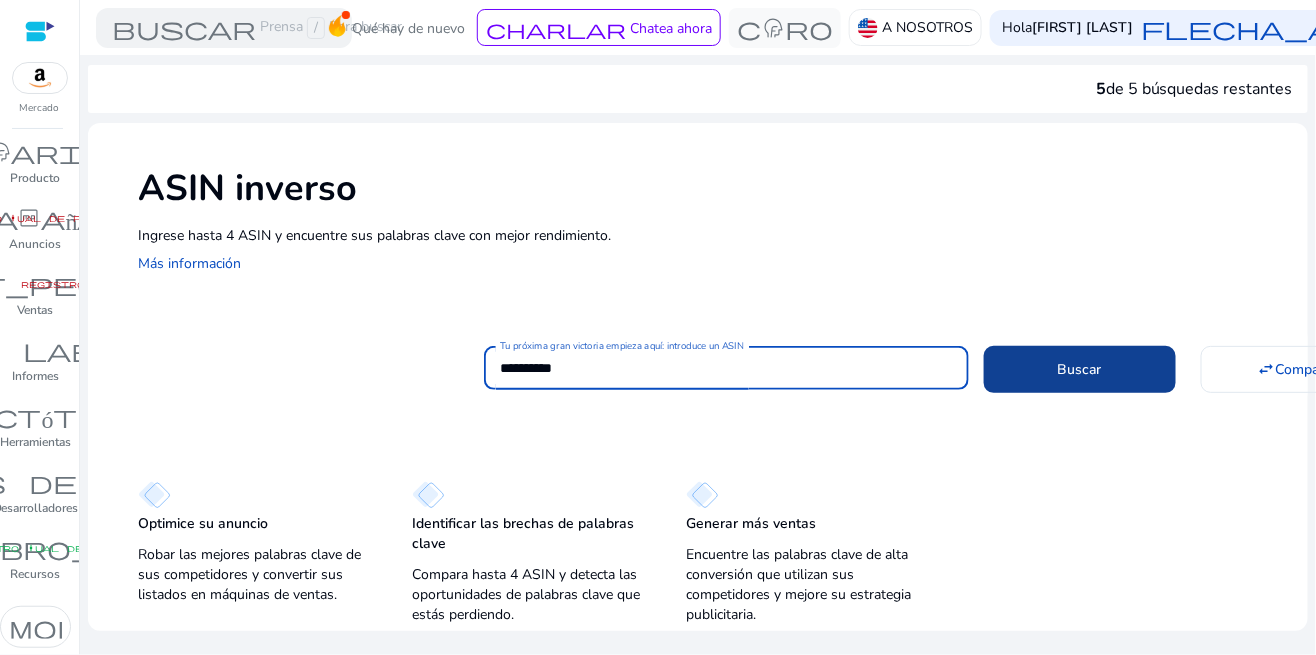 type on "**********" 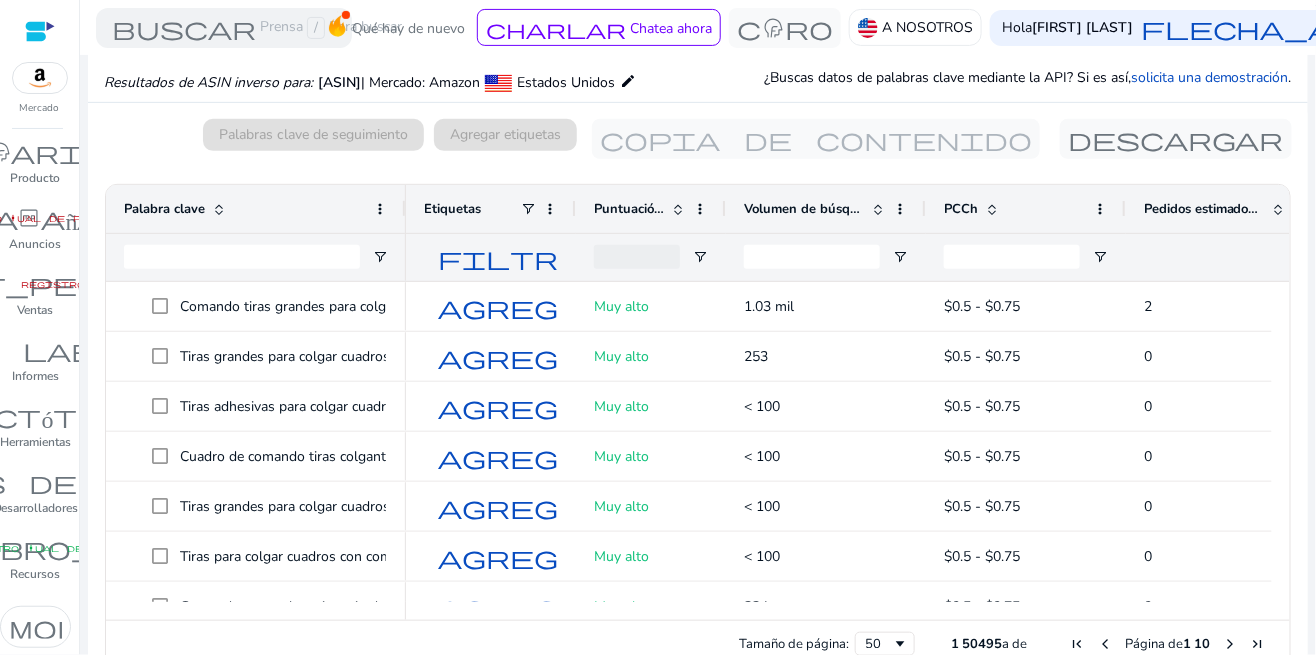 scroll, scrollTop: 196, scrollLeft: 0, axis: vertical 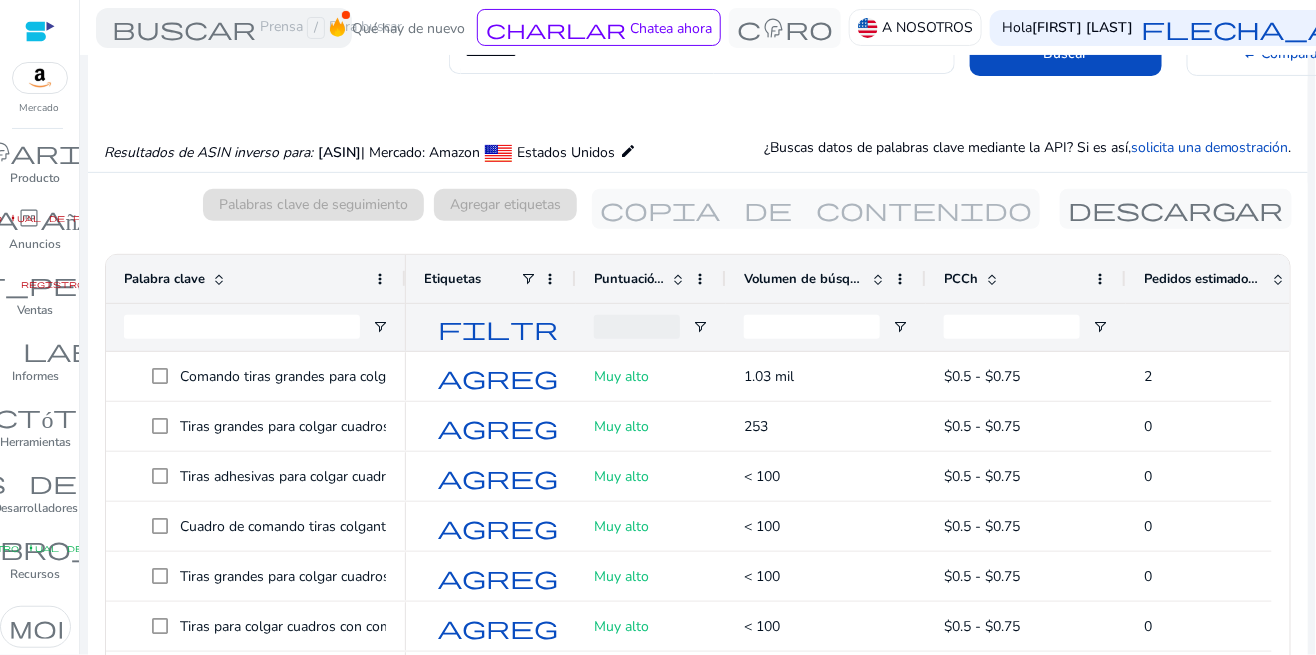 click on "**********" 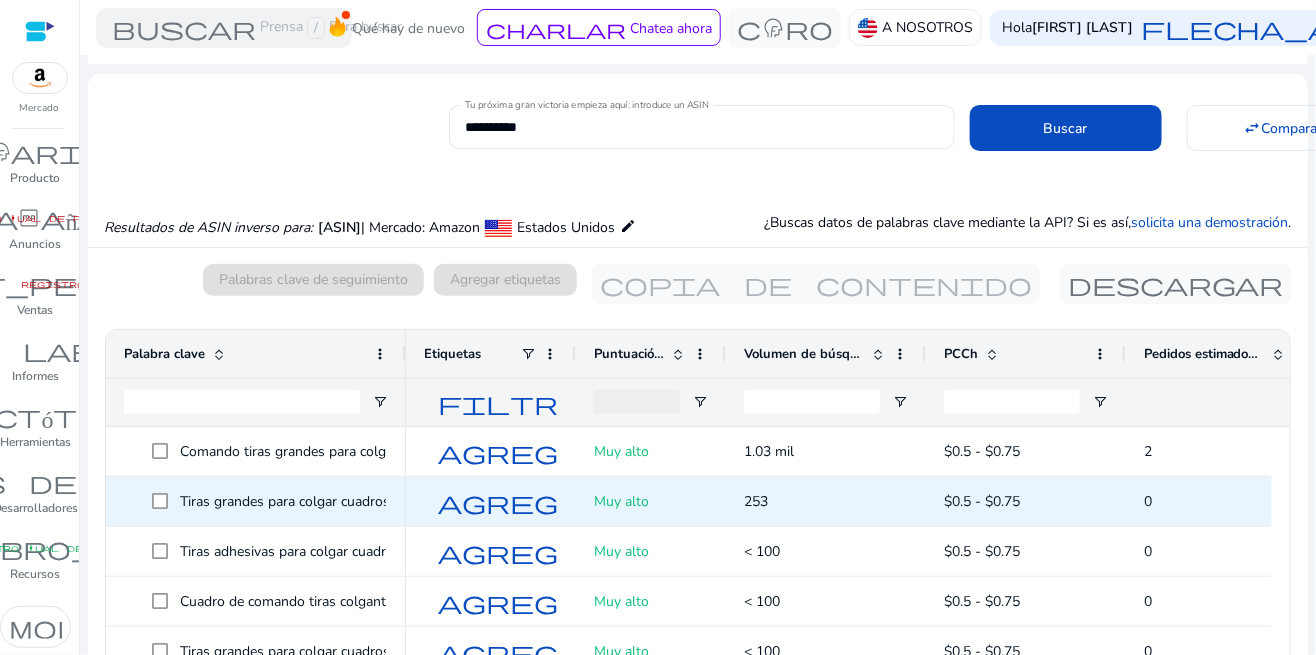 scroll, scrollTop: 233, scrollLeft: 0, axis: vertical 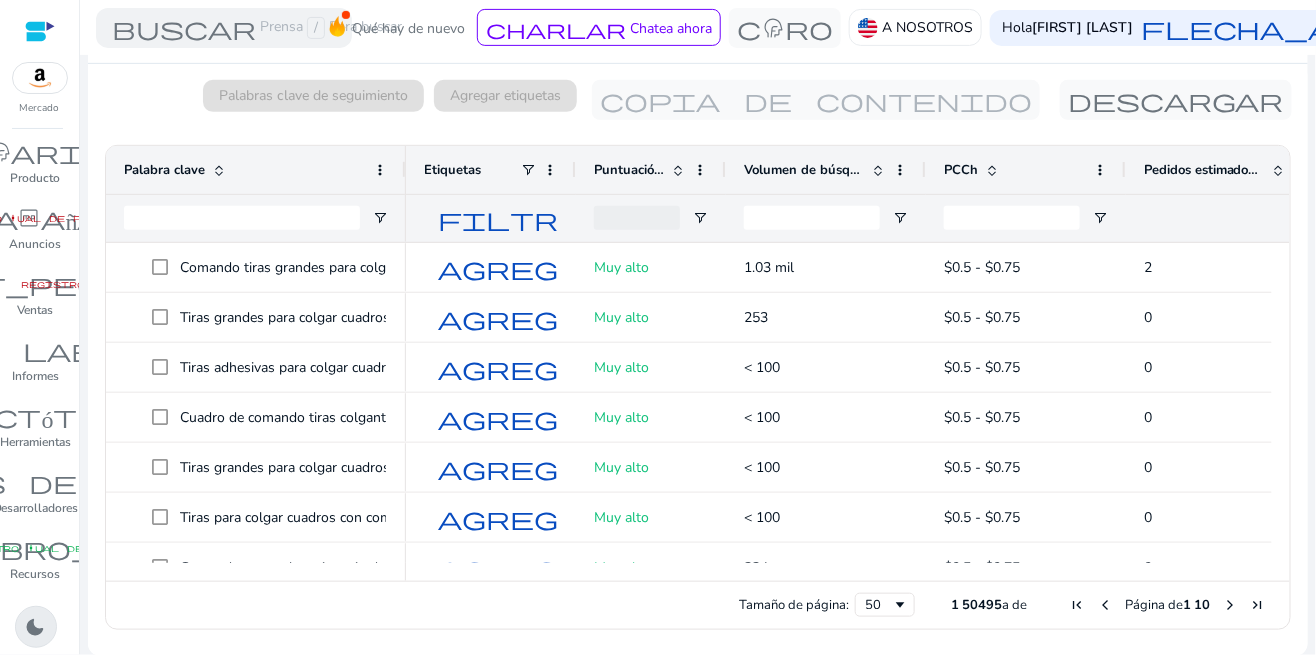 click on "dark_mode" at bounding box center [36, 627] 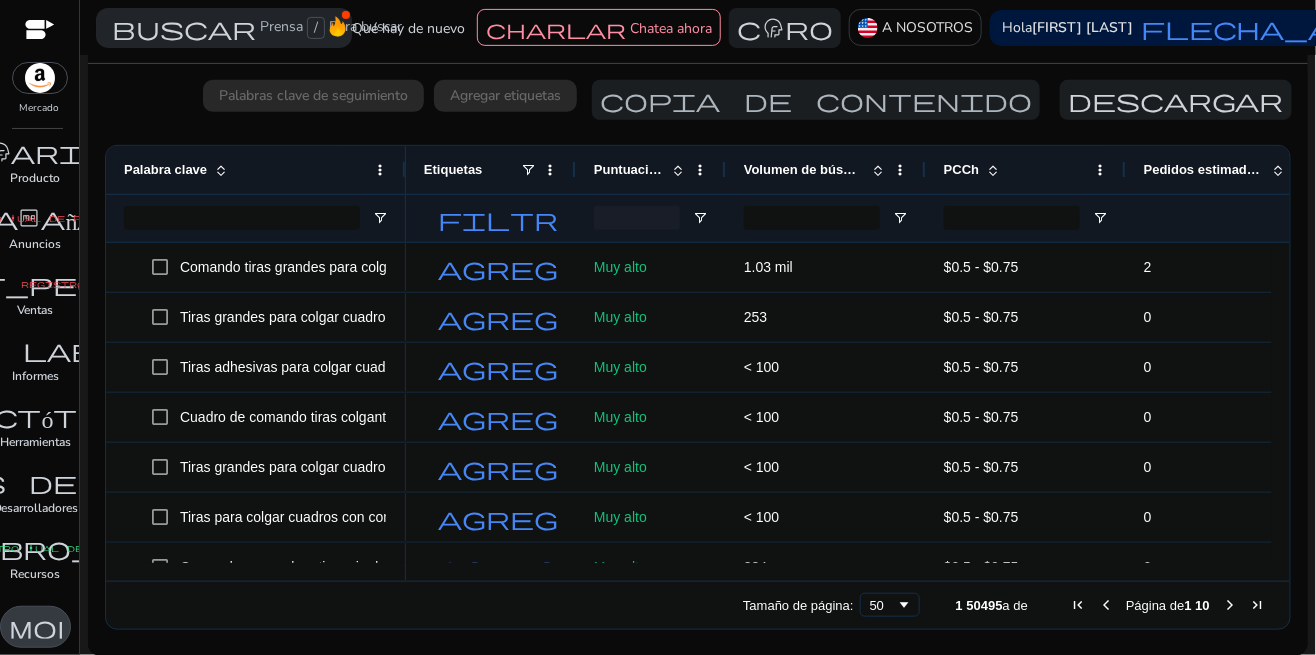 click on "modo oscuro" at bounding box center (141, 627) 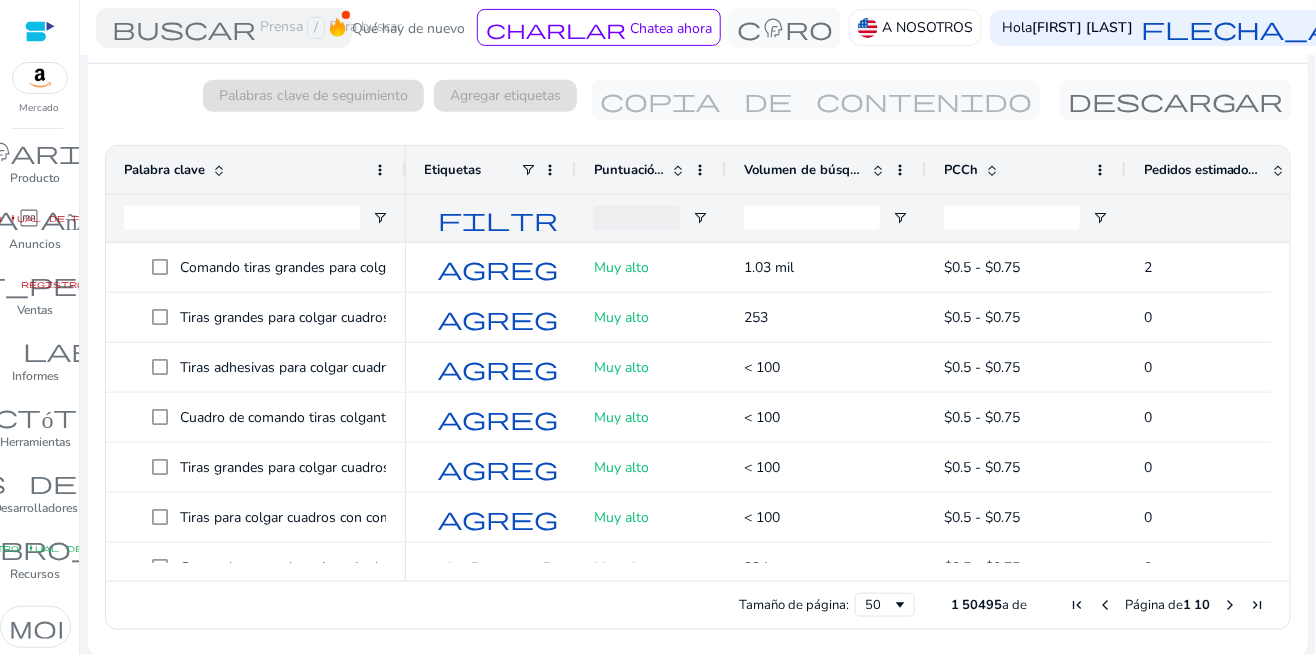 click on "libro_4 registro manual de fibra" at bounding box center [36, 548] 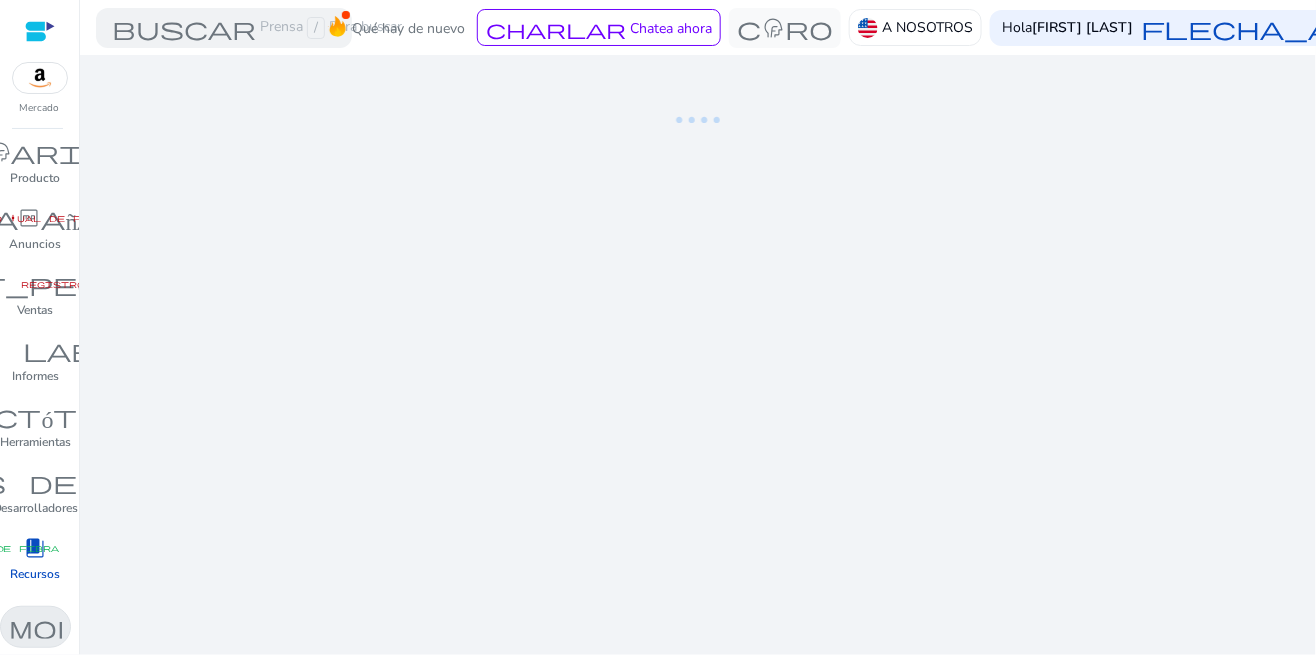 scroll, scrollTop: 0, scrollLeft: 0, axis: both 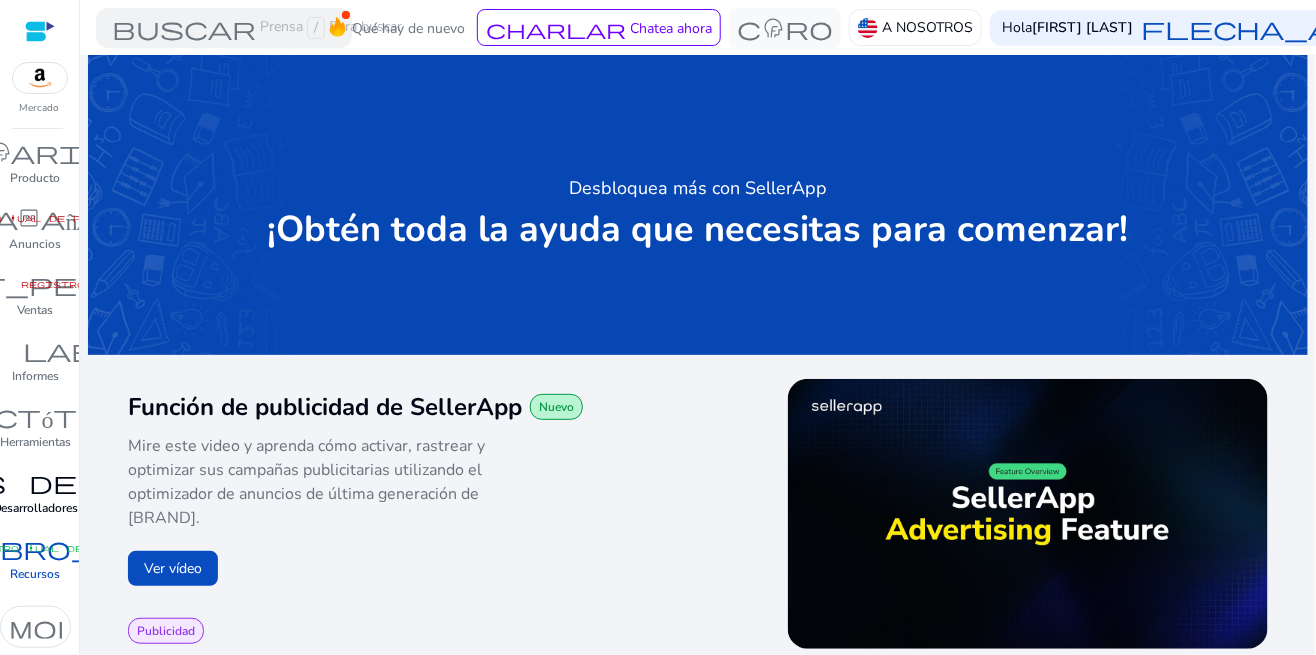 click on "bloques de código" at bounding box center [36, 482] 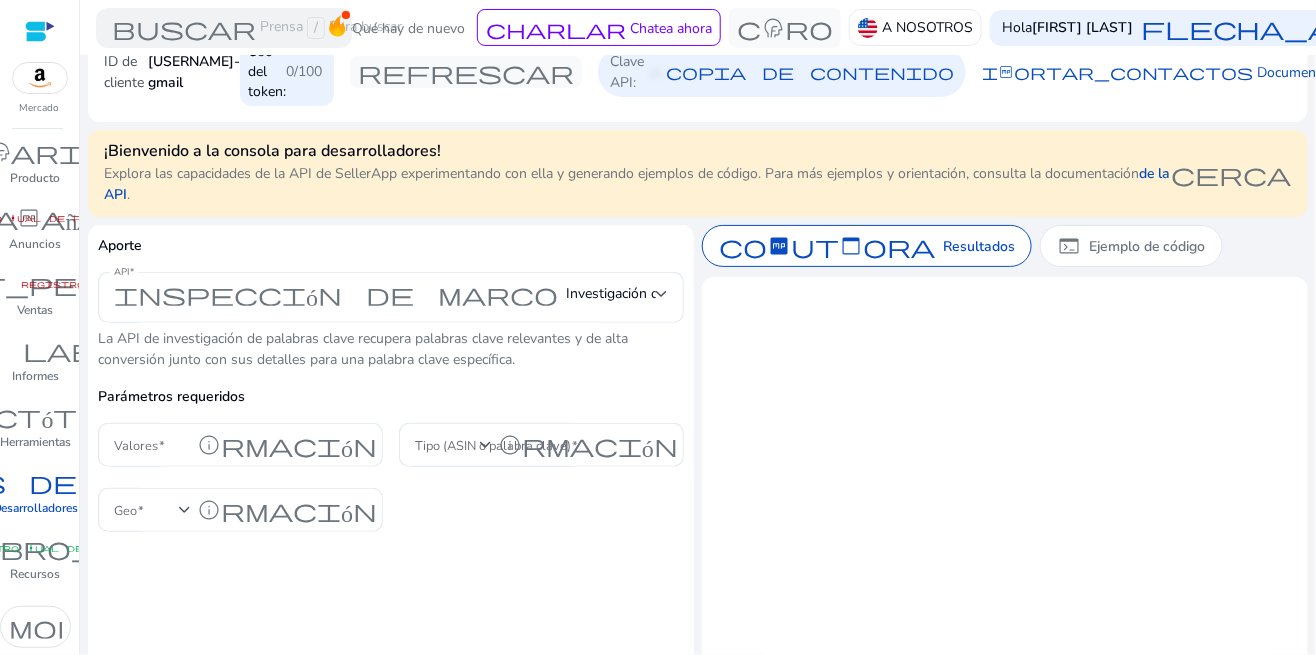scroll, scrollTop: 0, scrollLeft: 0, axis: both 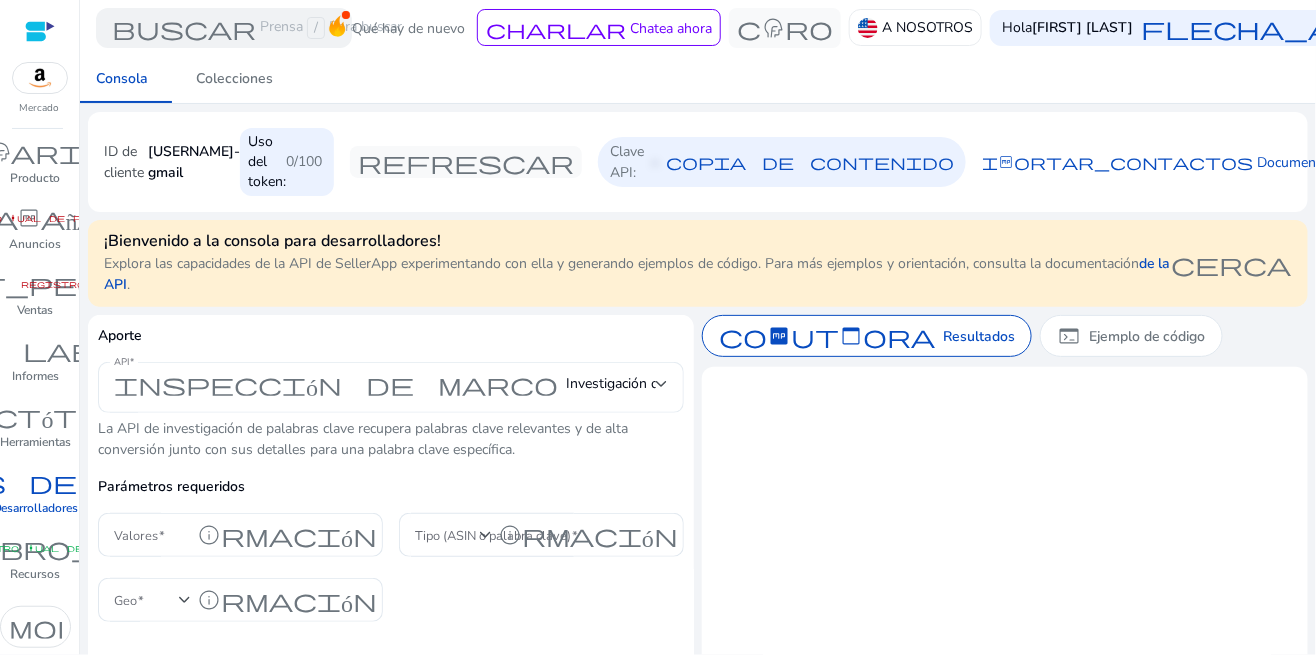 click on "Investigación de palabras clave" at bounding box center [662, 384] 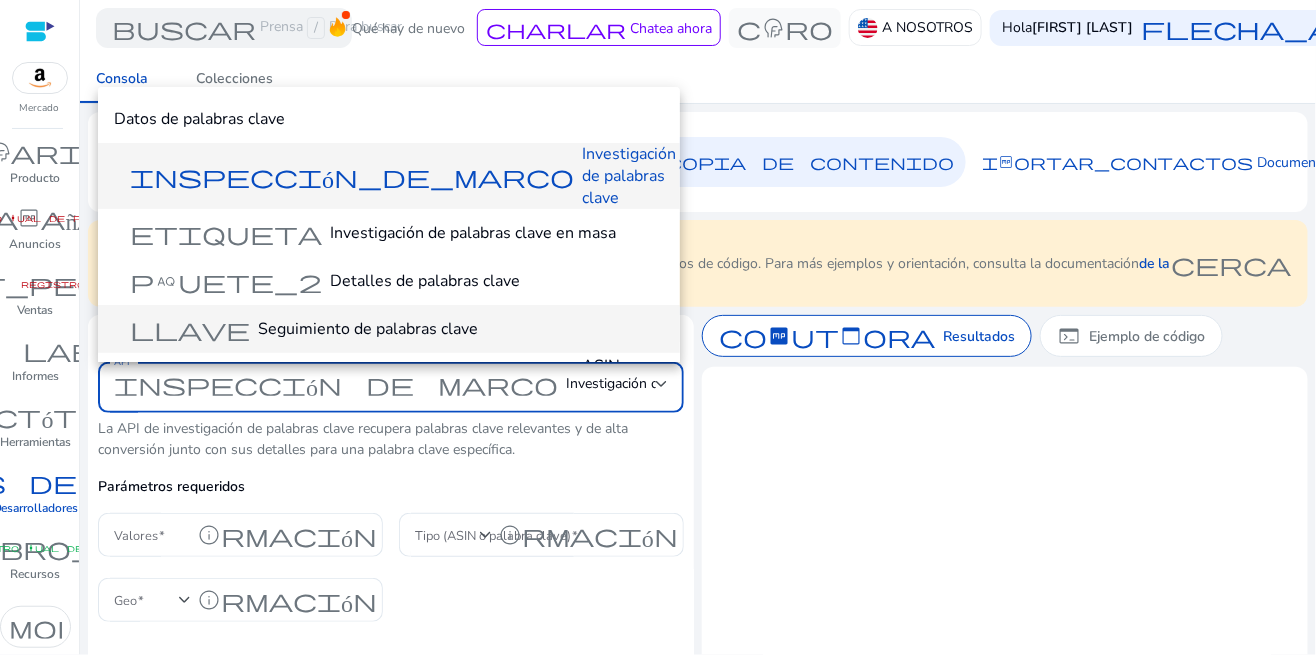 scroll, scrollTop: 192, scrollLeft: 0, axis: vertical 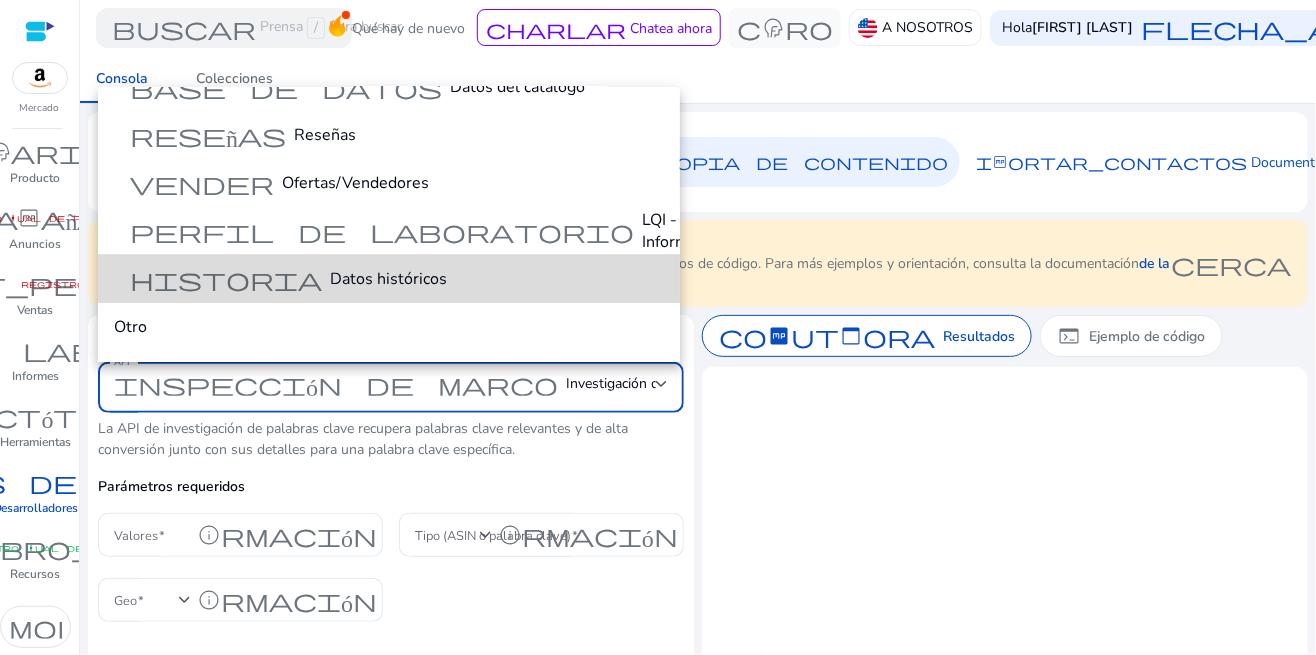 click on "Datos históricos" at bounding box center [388, 279] 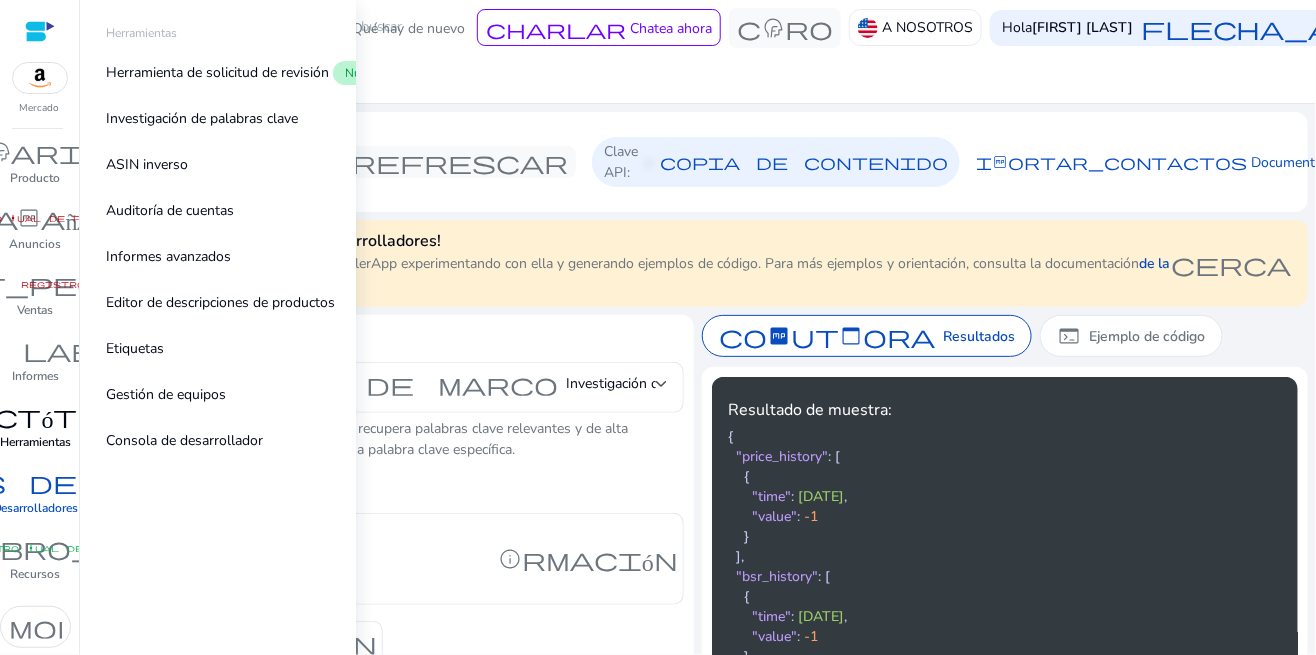 click on "factótum" at bounding box center [36, 416] 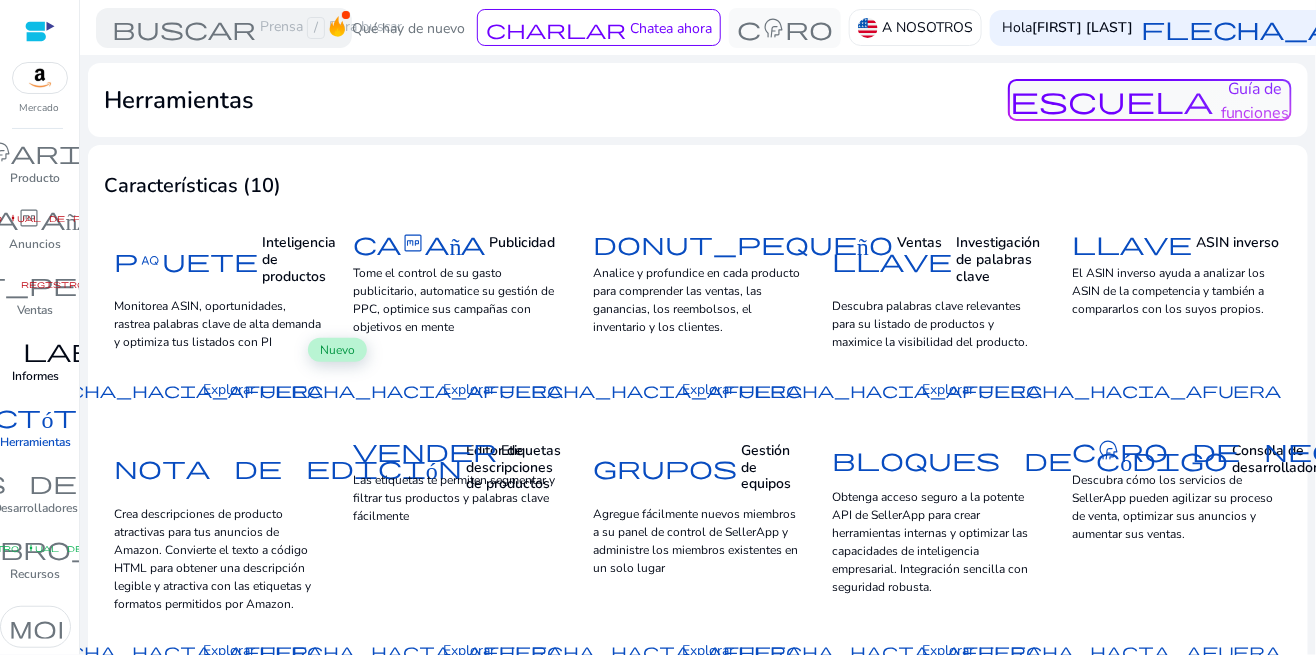 click on "perfil de laboratorio" at bounding box center [36, 350] 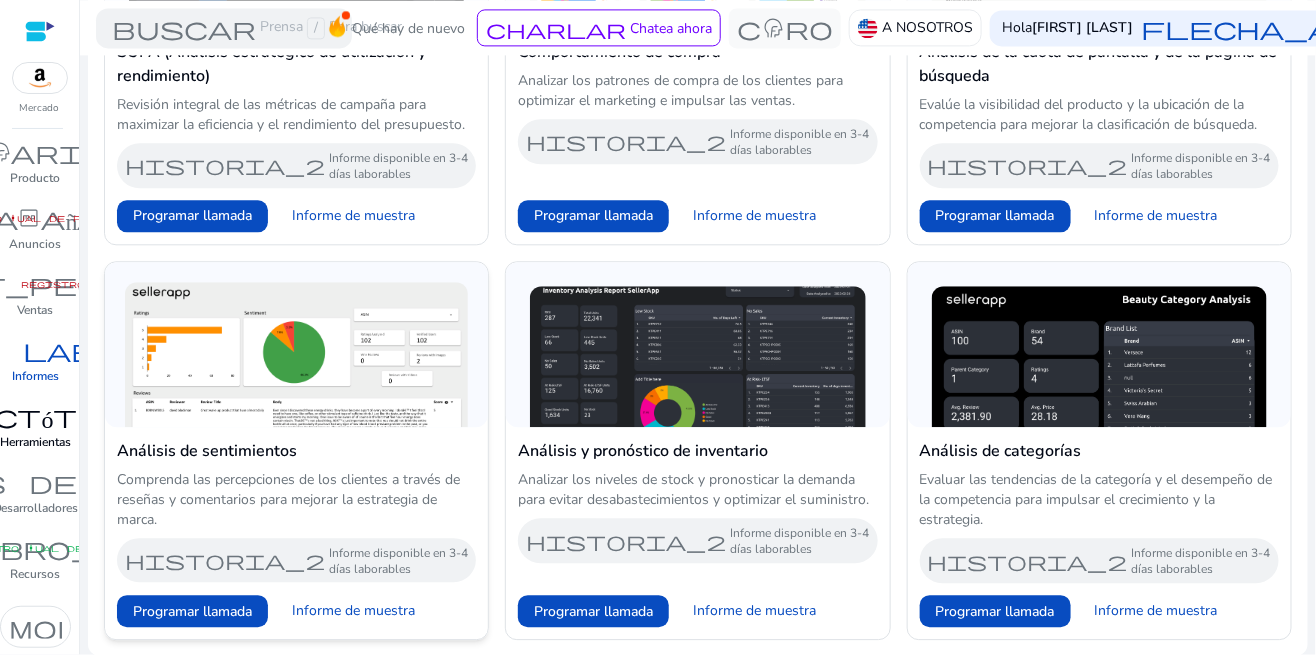 scroll, scrollTop: 1370, scrollLeft: 0, axis: vertical 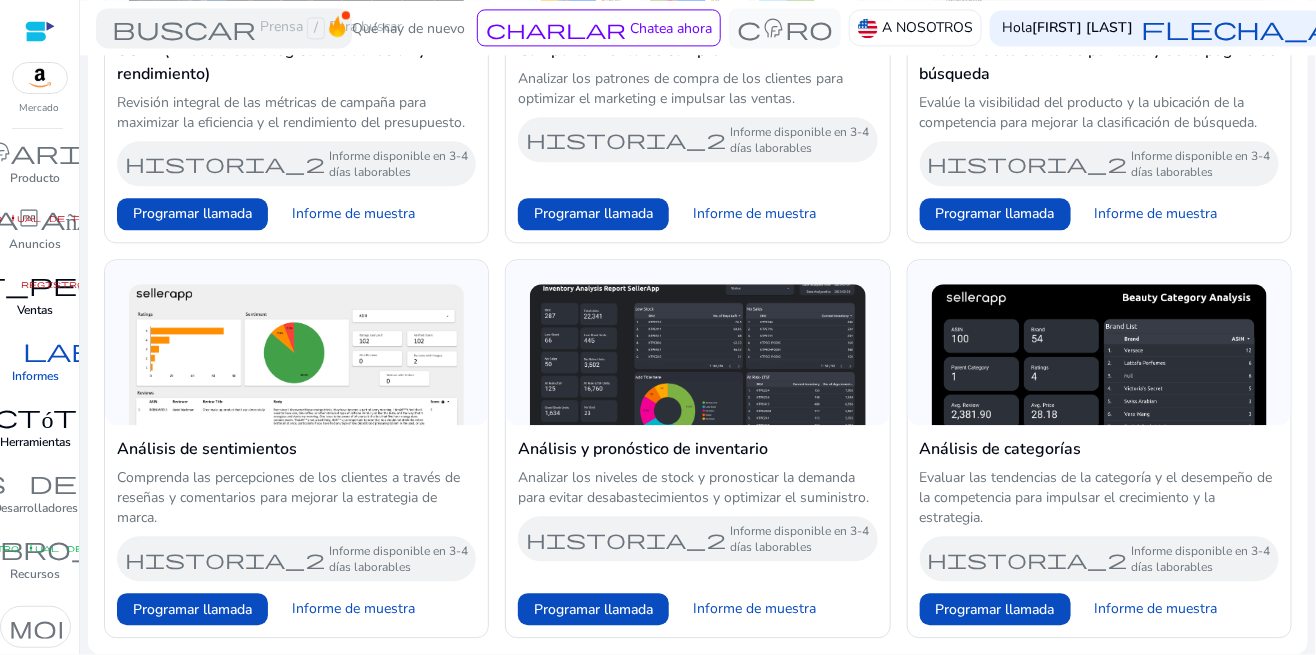click on "Ventas" at bounding box center (36, 310) 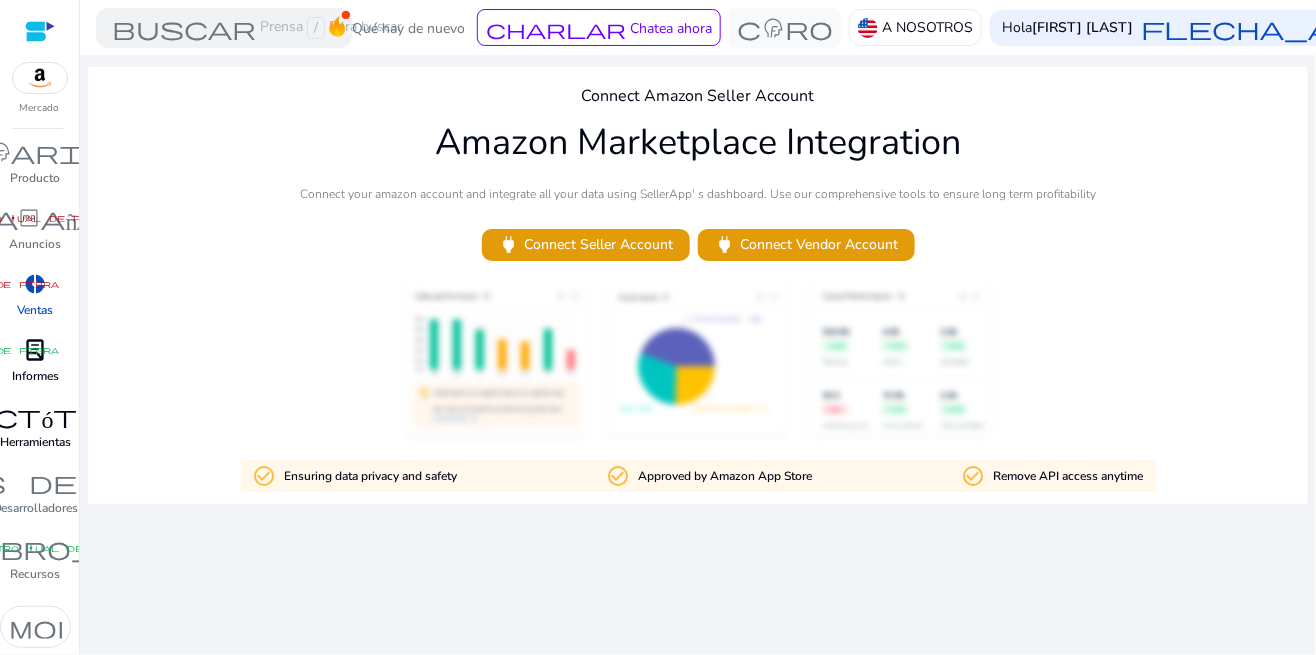 scroll, scrollTop: 0, scrollLeft: 0, axis: both 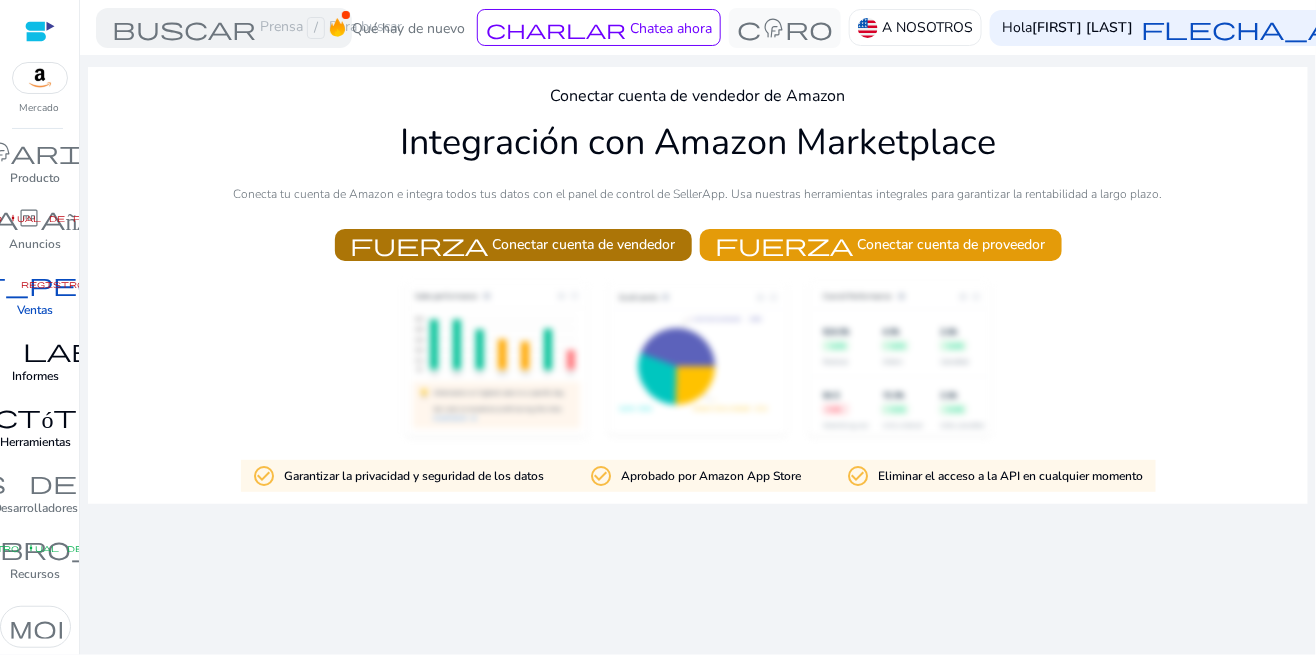 click on "Conectar cuenta de vendedor" 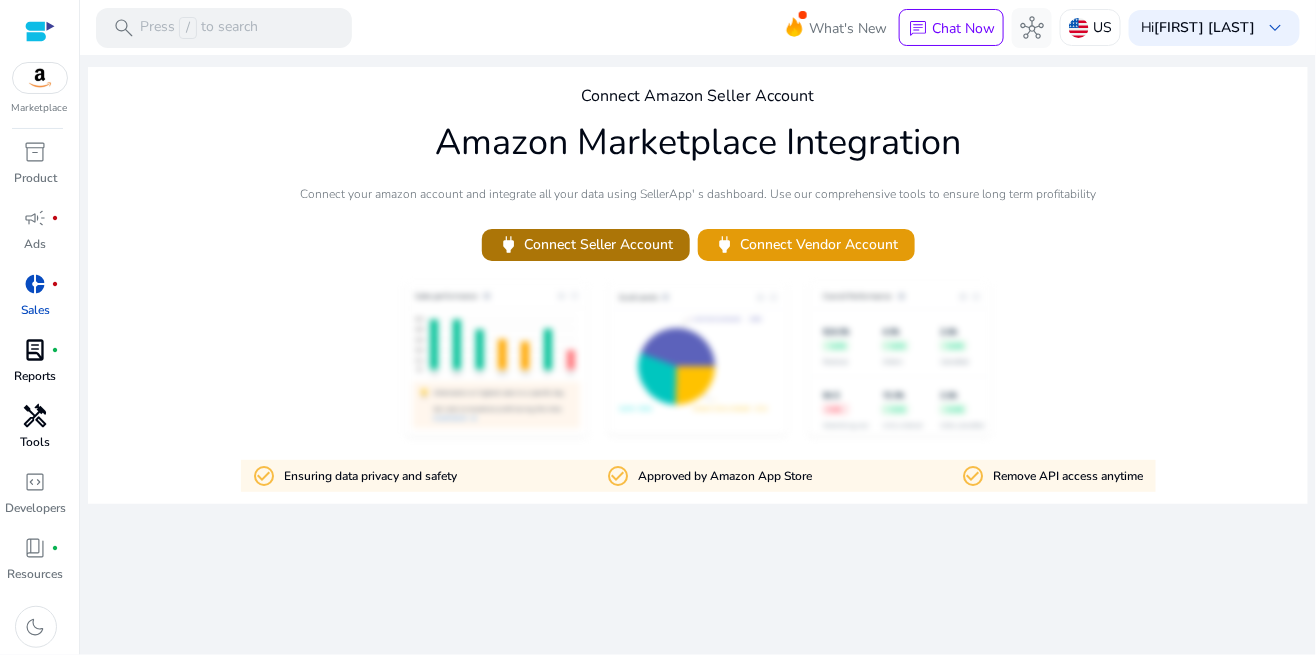 scroll, scrollTop: 0, scrollLeft: 0, axis: both 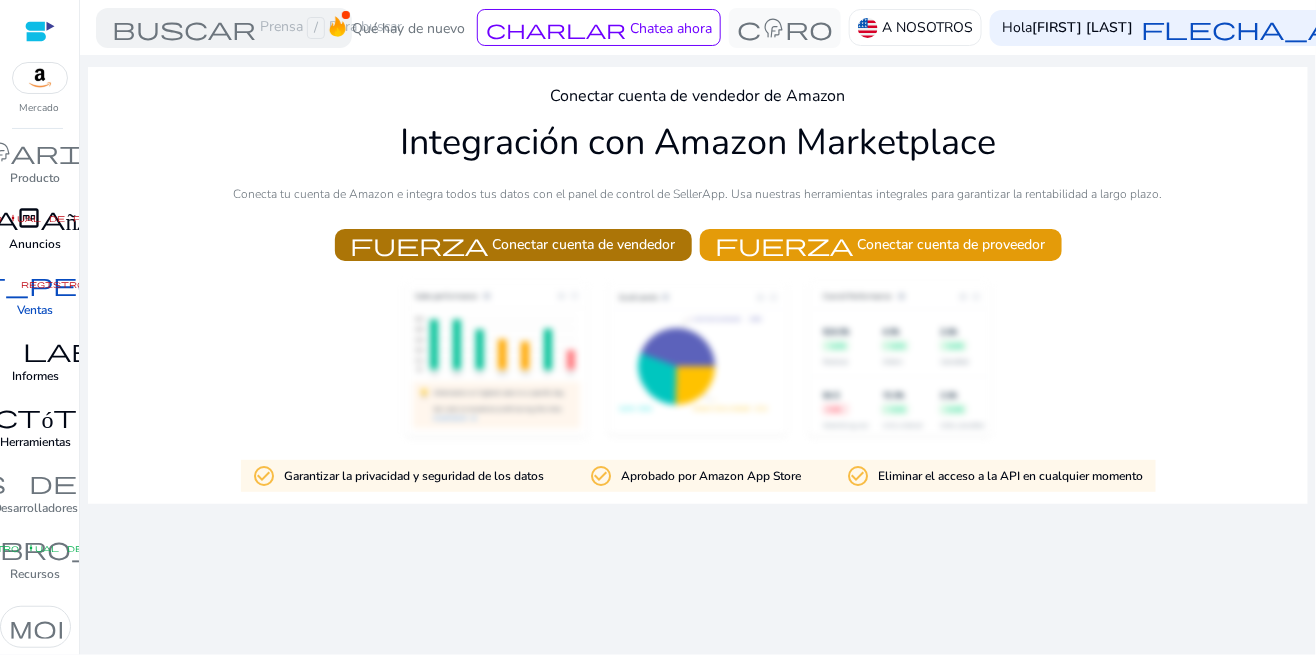 click on "campaña" at bounding box center (36, 218) 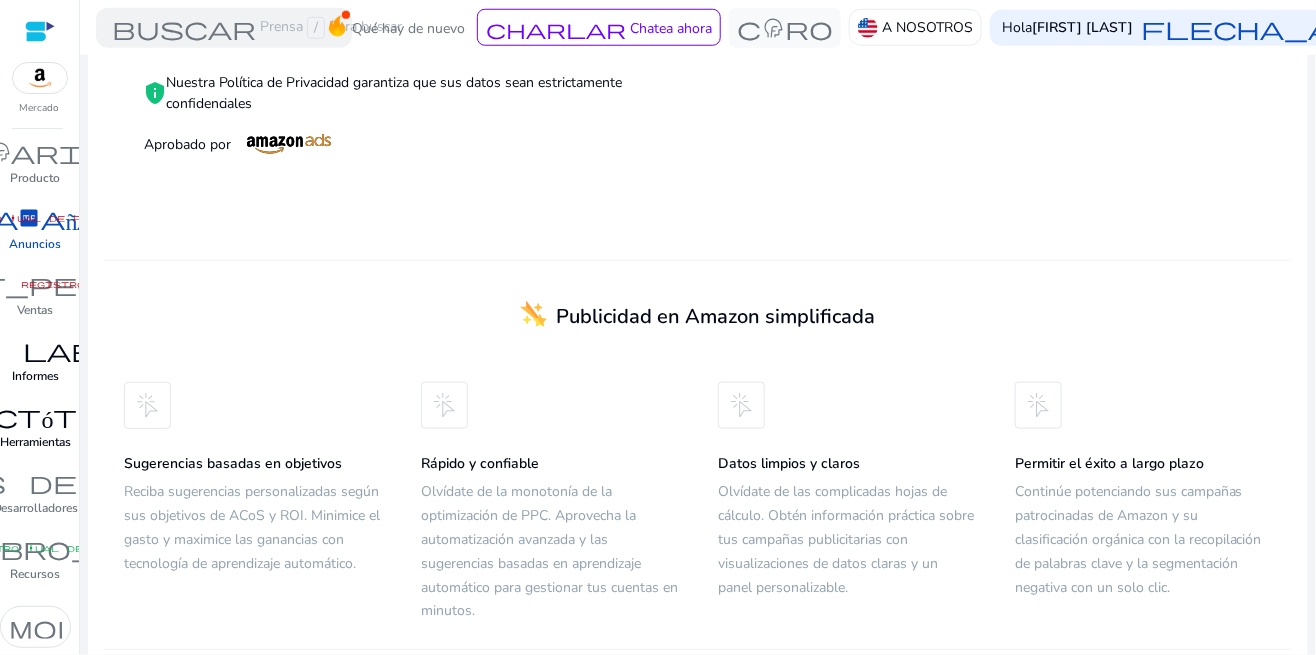 scroll, scrollTop: 546, scrollLeft: 0, axis: vertical 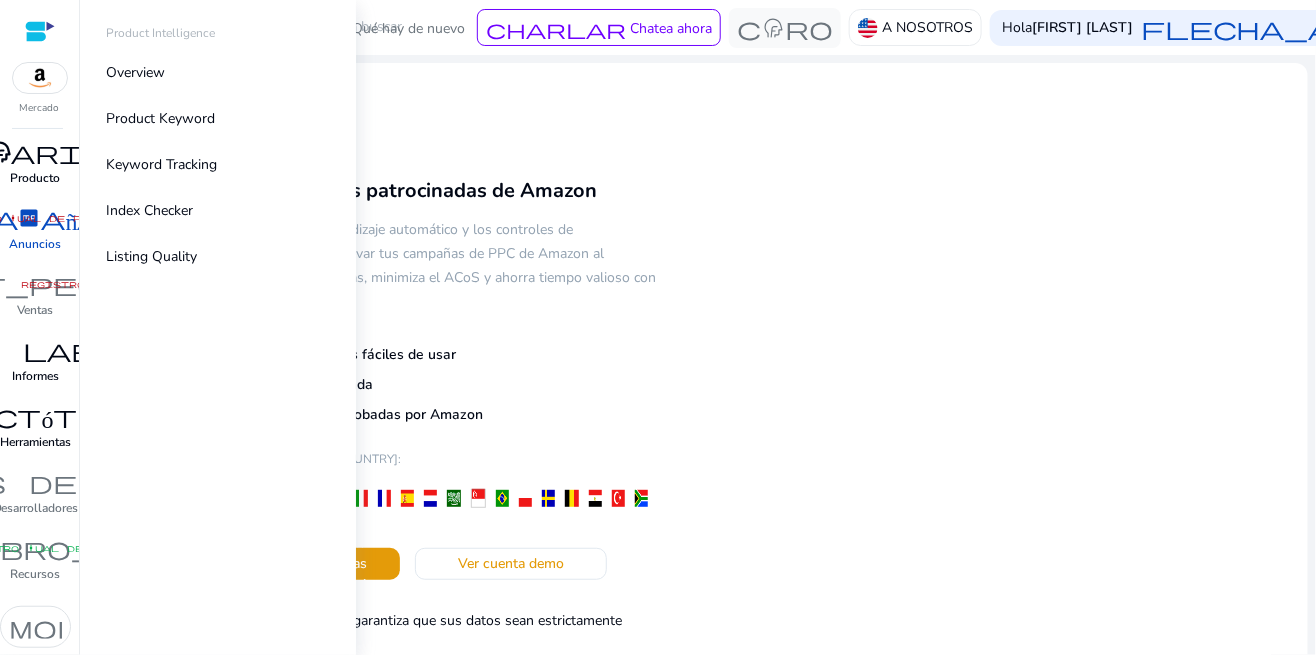 click on "inventario_2" at bounding box center (36, 152) 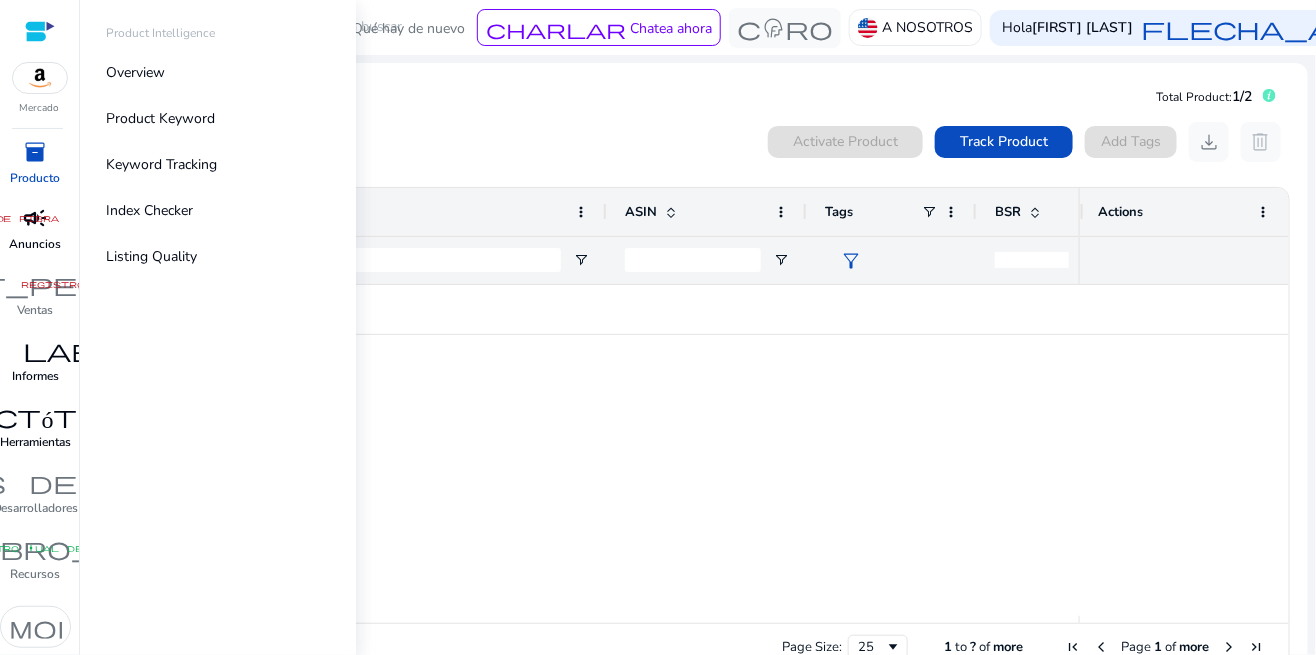 scroll, scrollTop: 0, scrollLeft: 0, axis: both 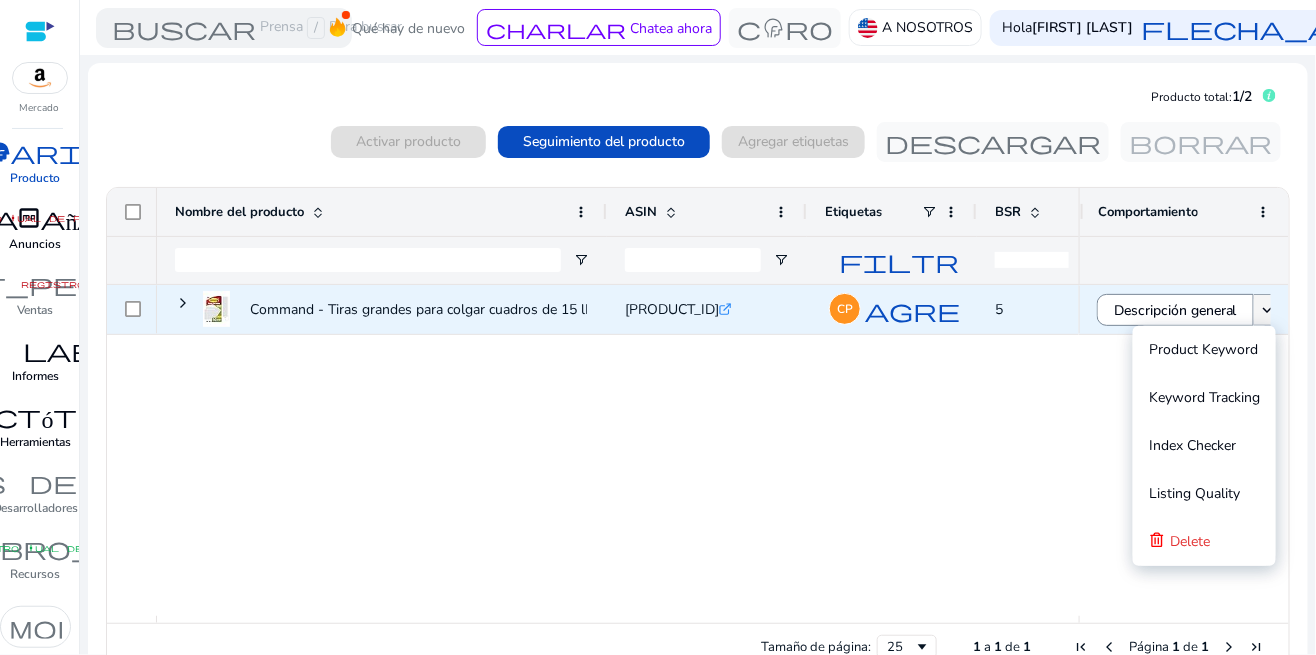 click on "keyboard_arrow_down" 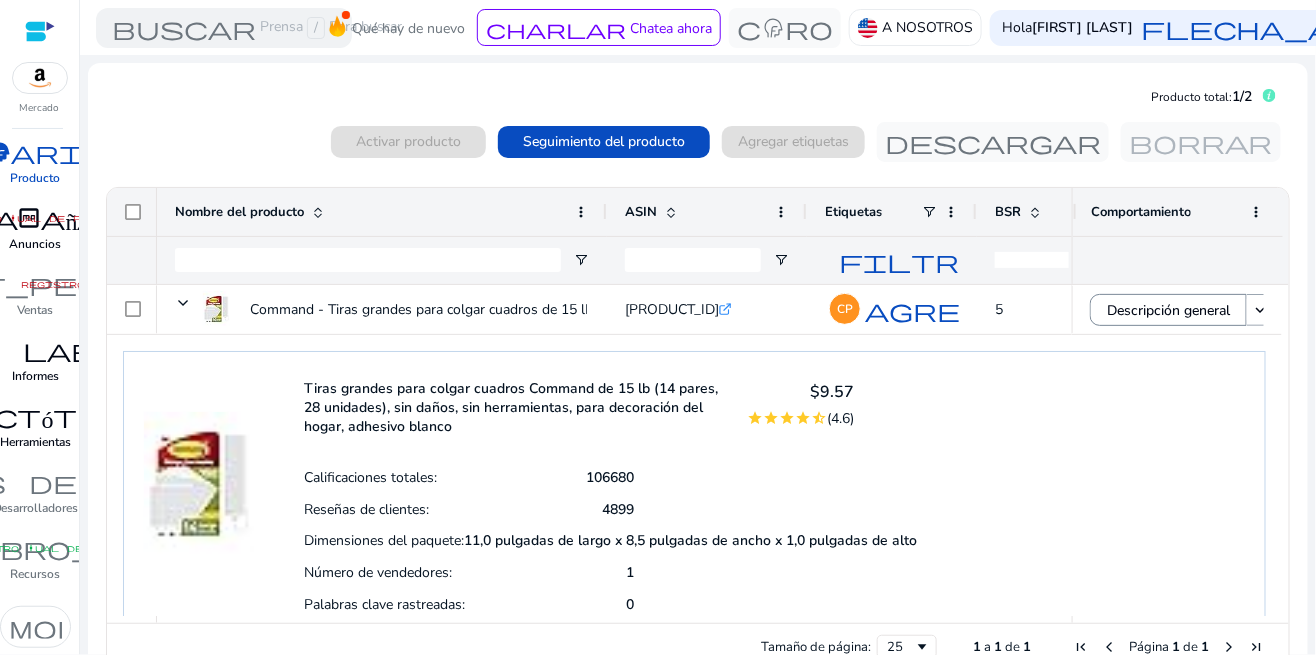 scroll, scrollTop: 67, scrollLeft: 0, axis: vertical 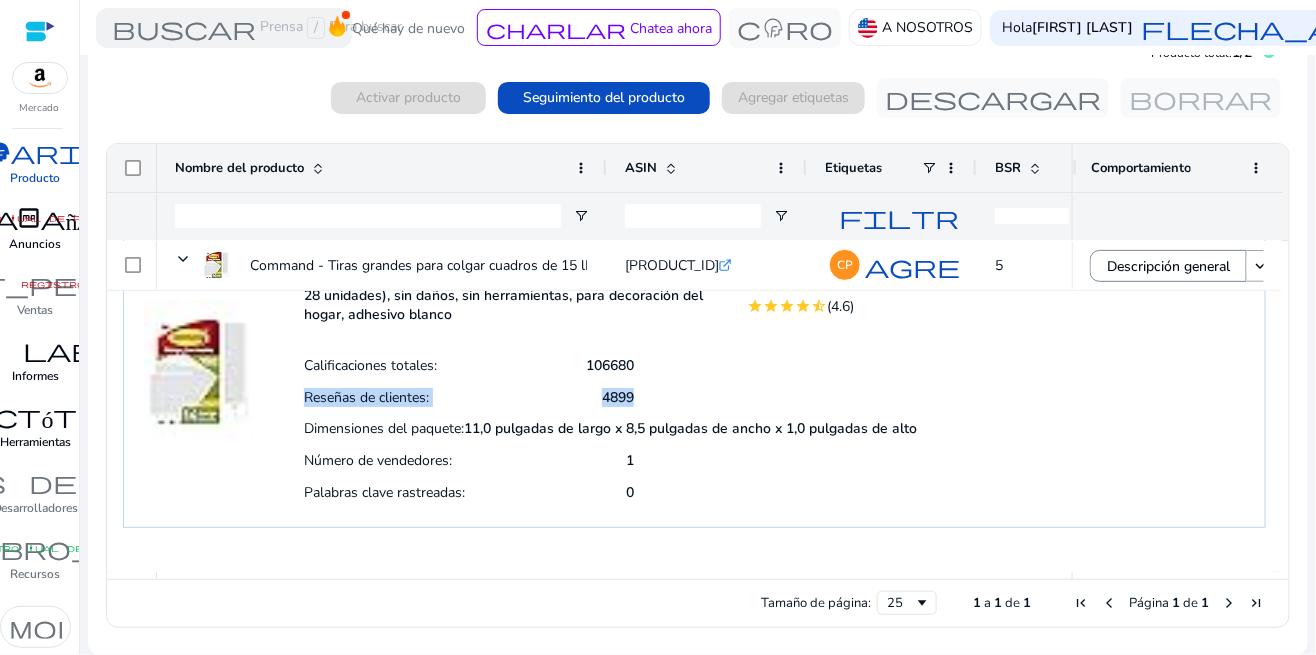 drag, startPoint x: 1274, startPoint y: 407, endPoint x: 1277, endPoint y: 366, distance: 41.109608 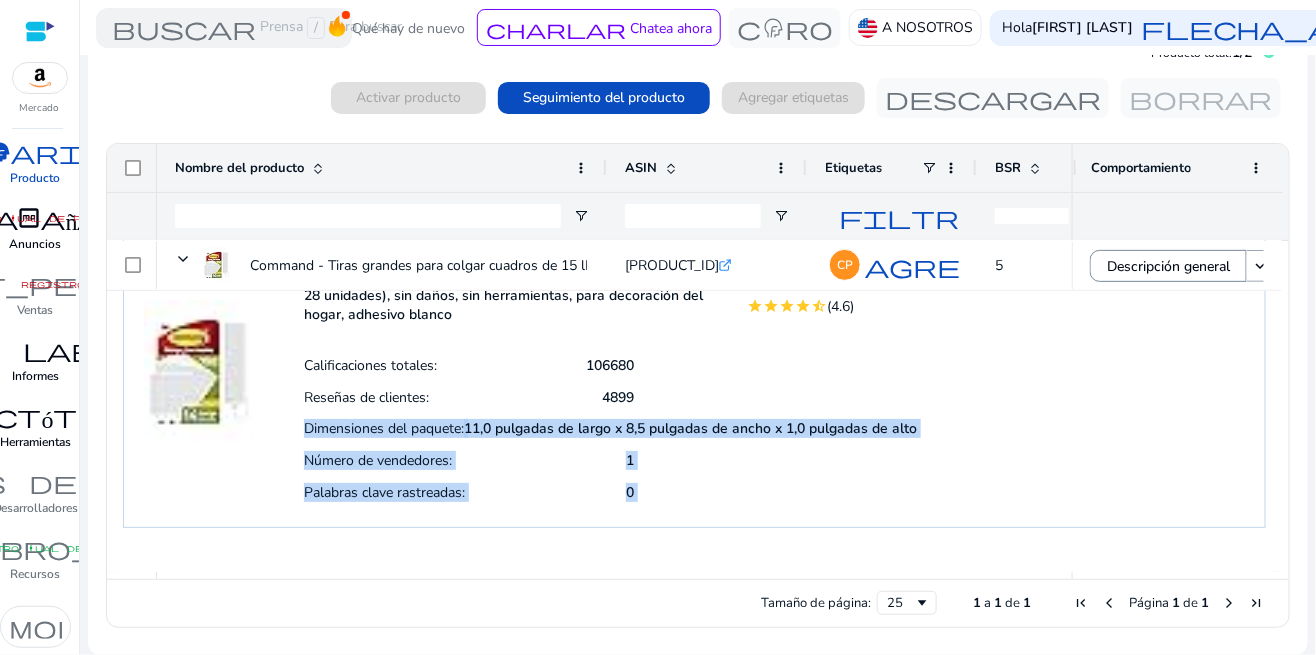 click on "1 to 1 of 1. Page 1 of 1
Arrastre aquí para establecer grupos de filas Arrastre aquí para establecer las etiquetas de las columnas
Nombre del producto
ASIN
1" 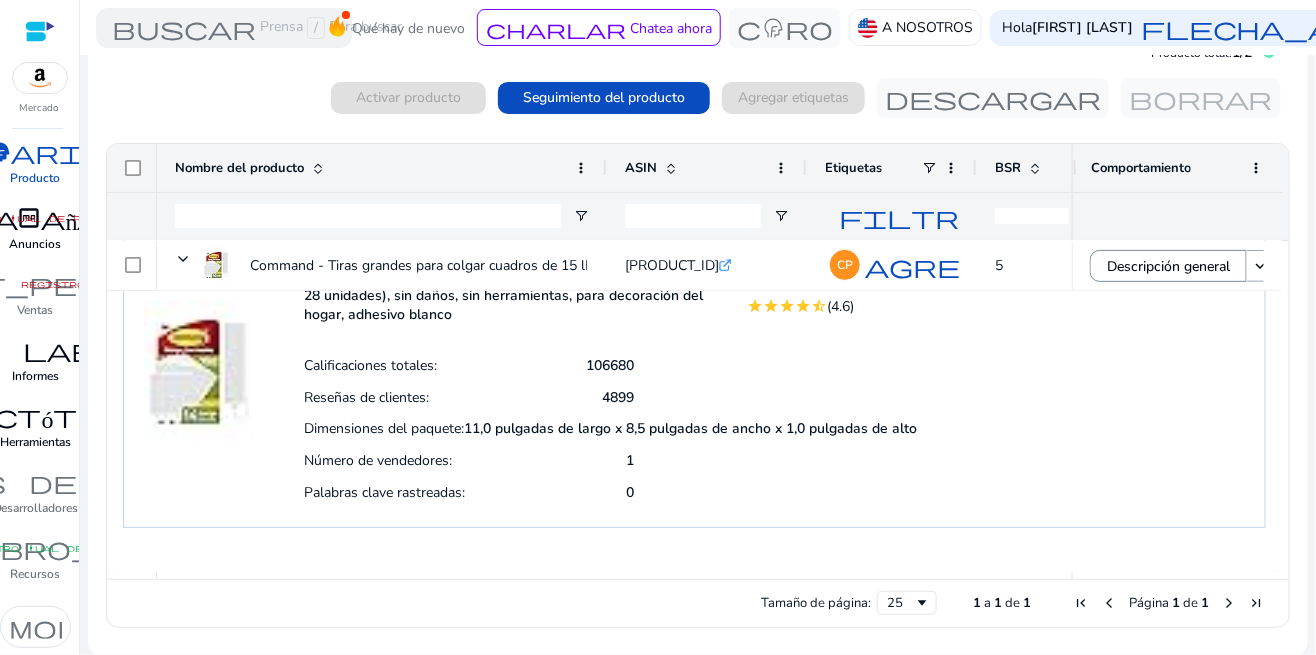 click on "1 to 1 of 1. Page 1 of 1
Arrastre aquí para establecer grupos de filas Arrastre aquí para establecer las etiquetas de las columnas
Nombre del producto
ASIN
1" 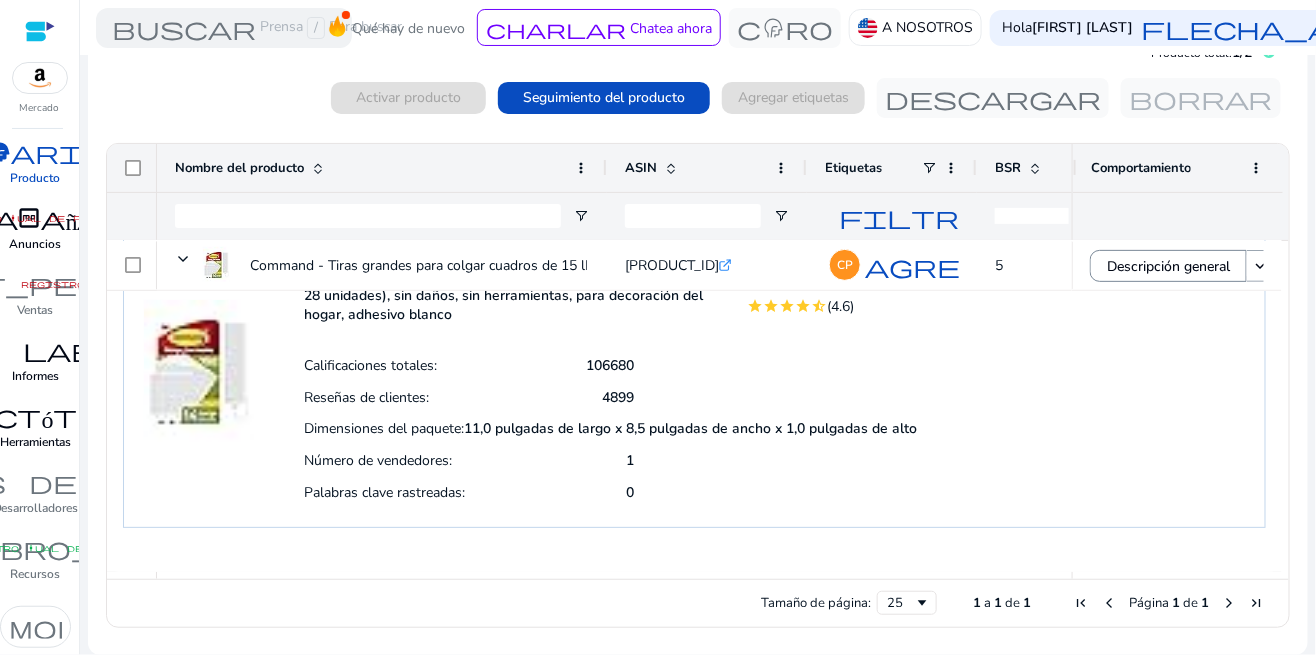 scroll, scrollTop: 65, scrollLeft: 0, axis: vertical 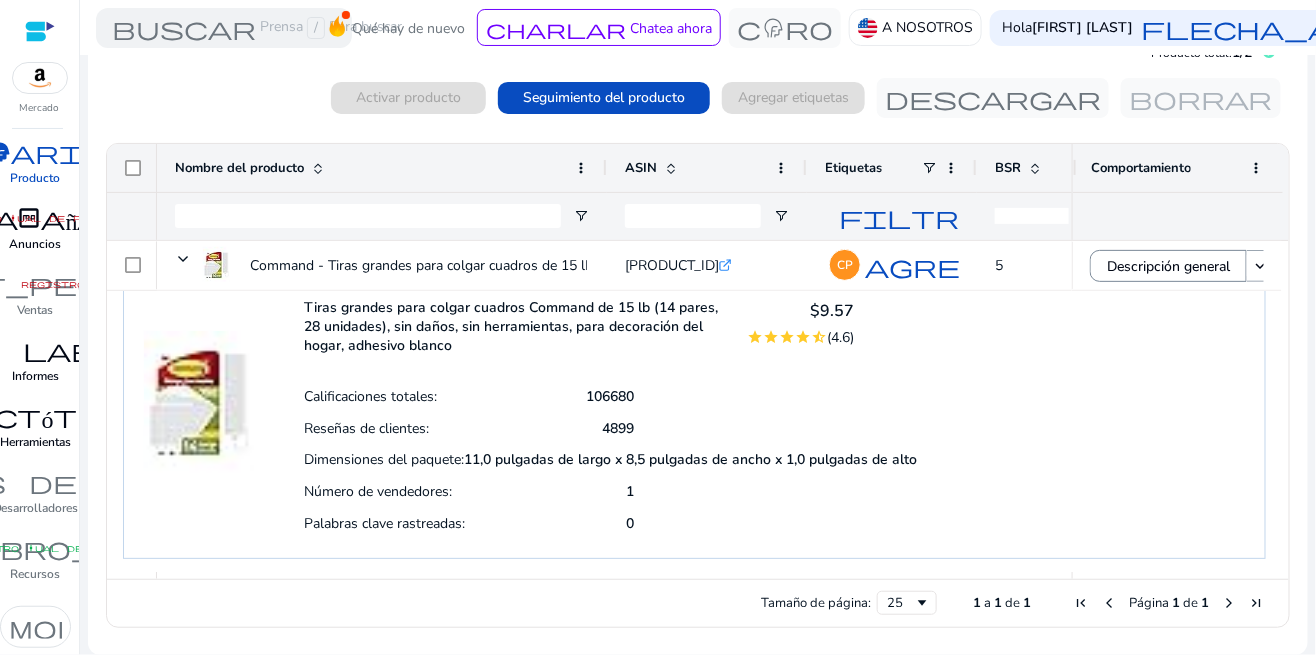click 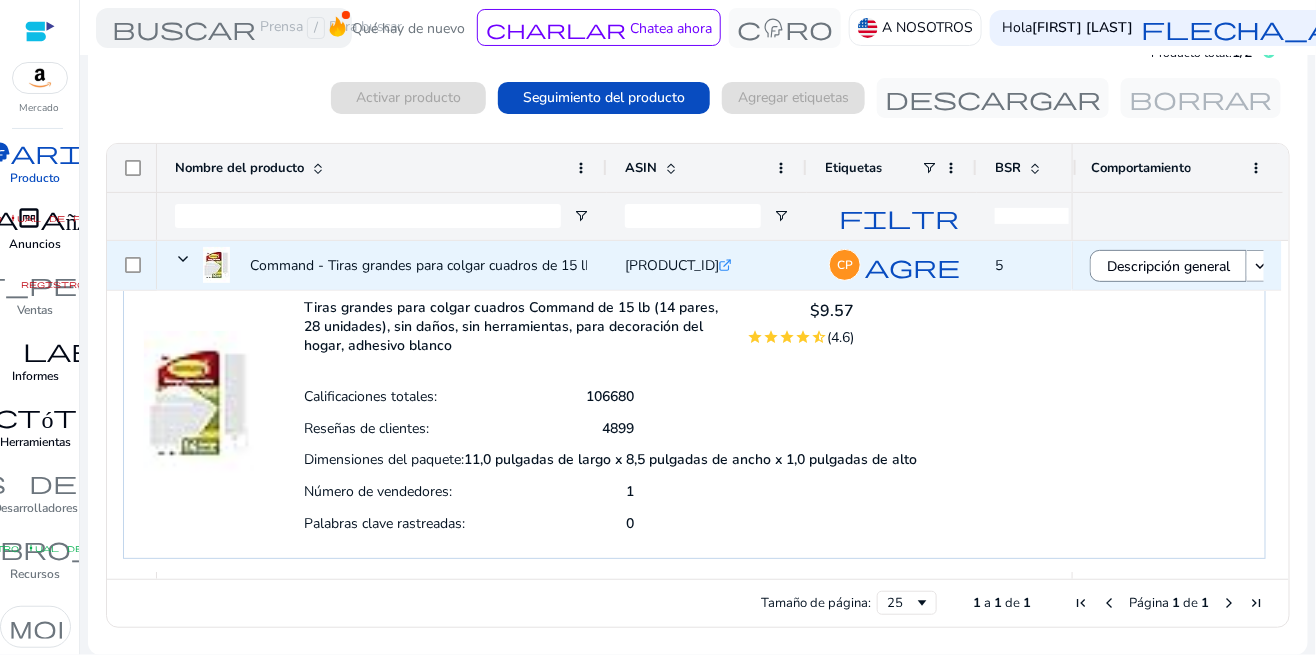 click on "Descripción general" 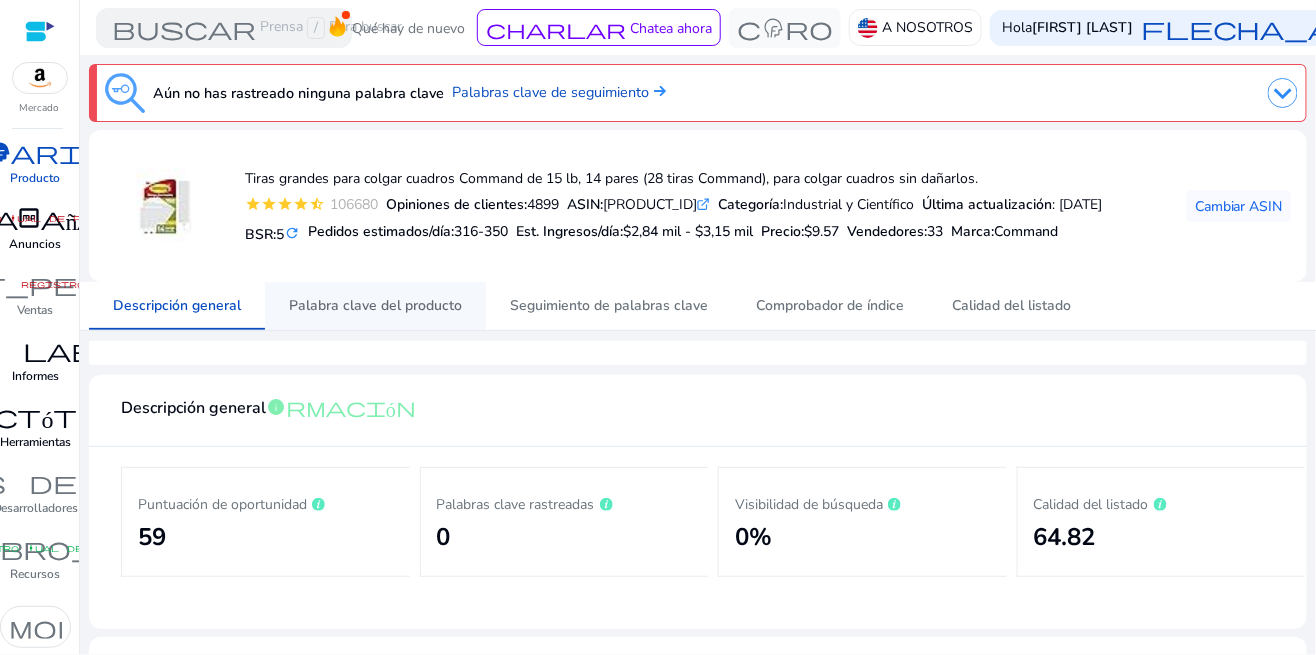 click on "Palabra clave del producto" at bounding box center (375, 305) 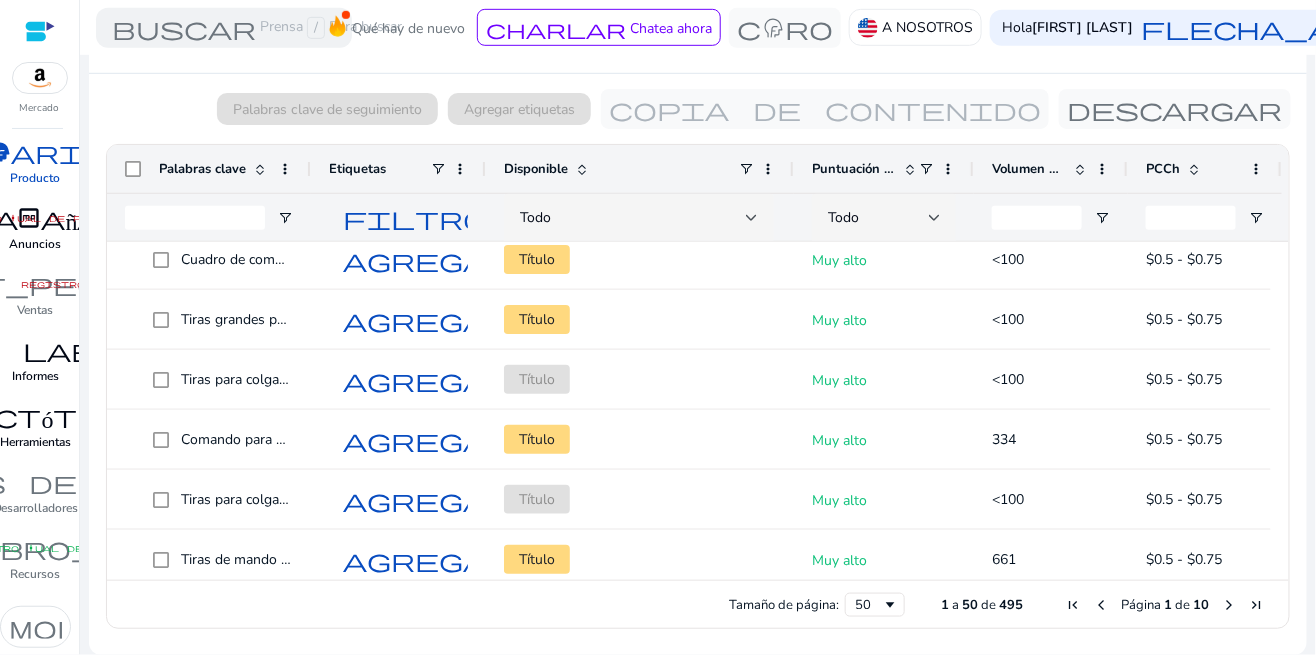 scroll, scrollTop: 0, scrollLeft: 0, axis: both 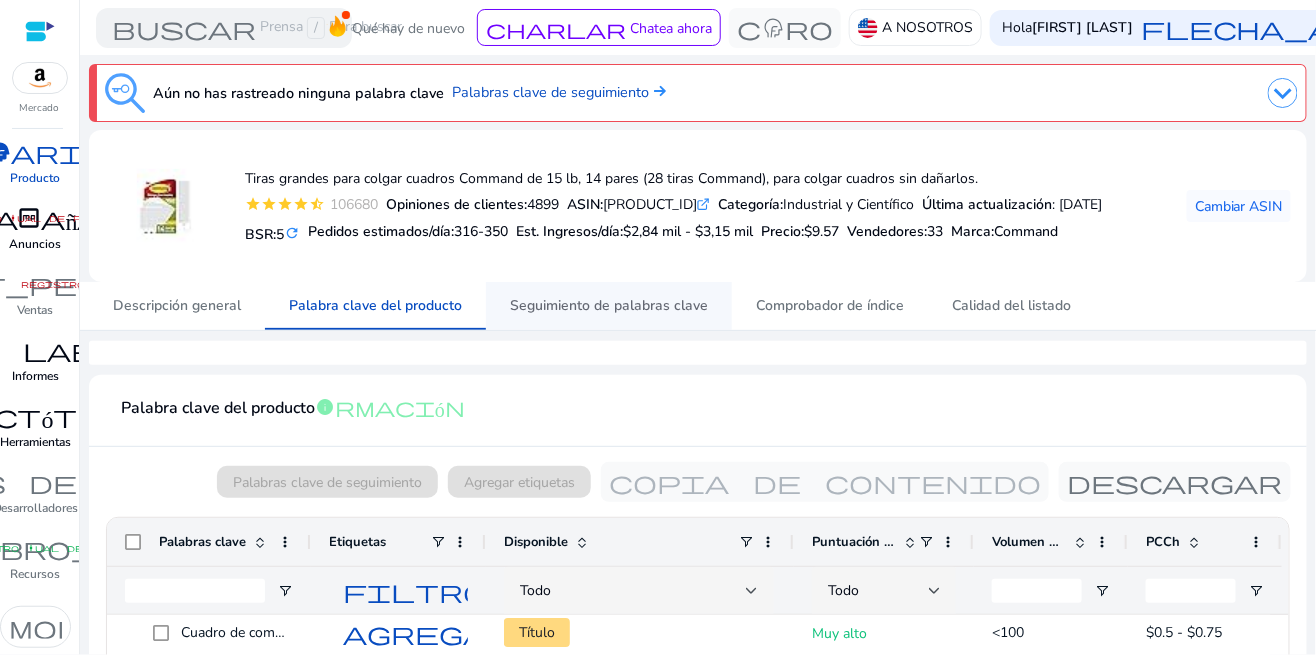 click on "Seguimiento de palabras clave" at bounding box center (609, 305) 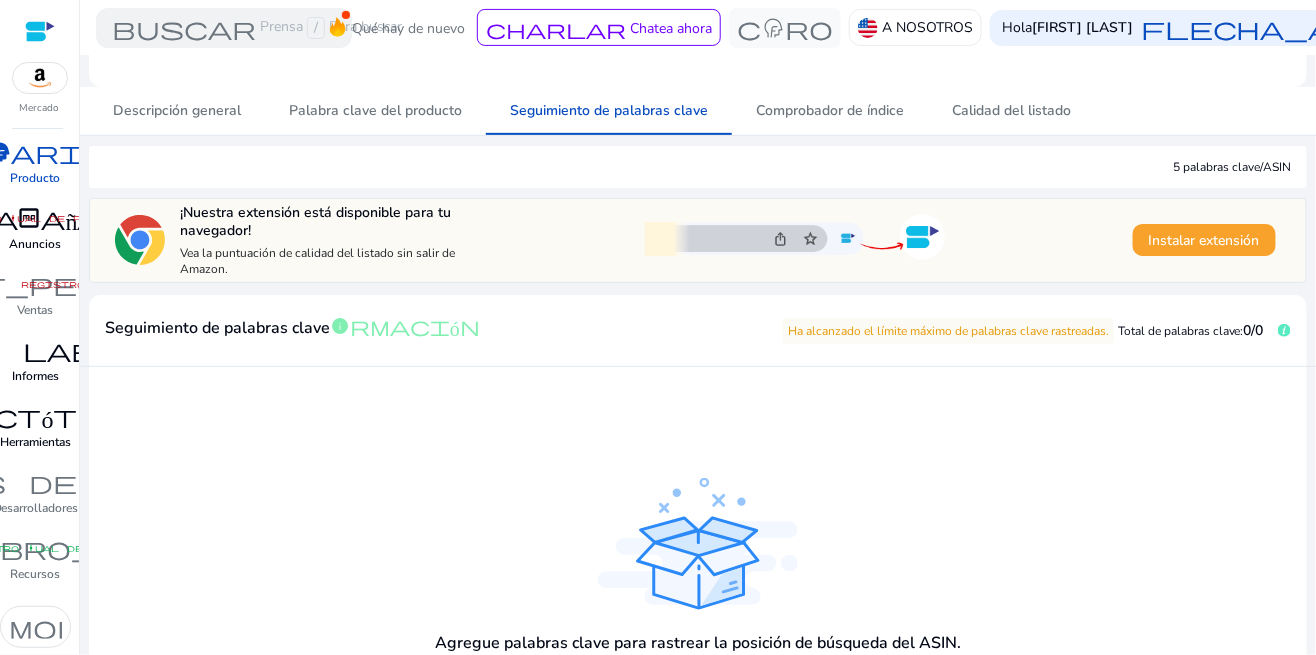 scroll, scrollTop: 387, scrollLeft: 0, axis: vertical 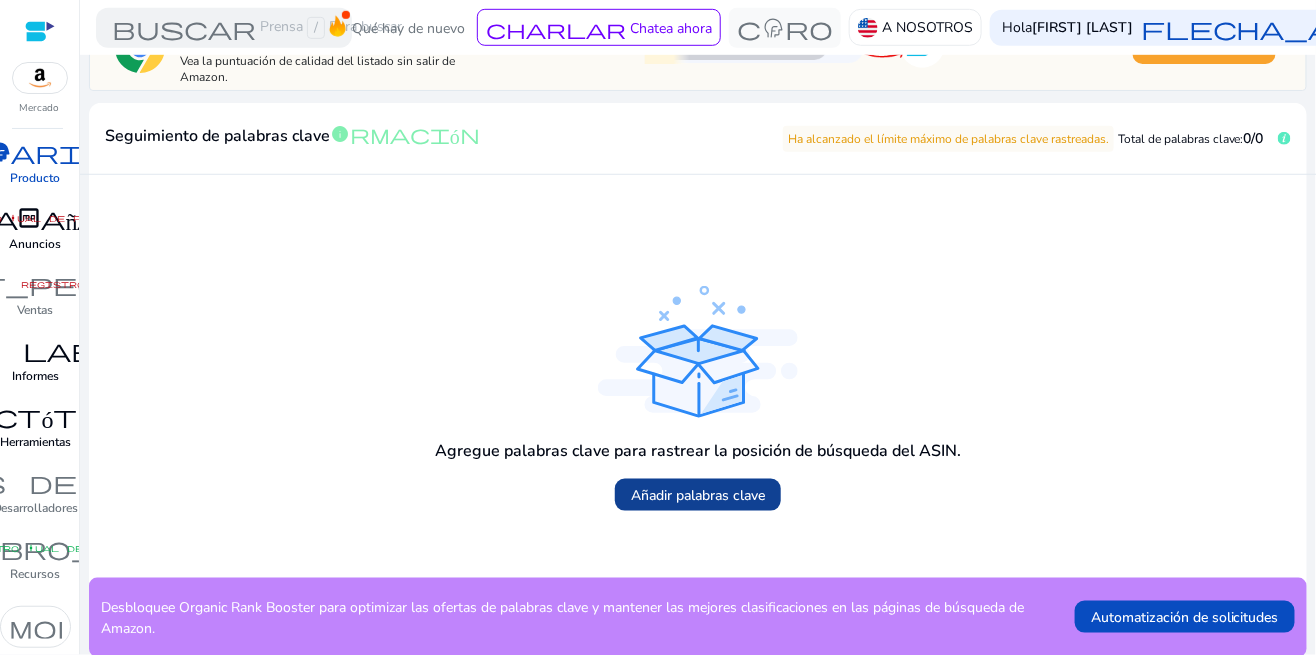 click on "Añadir palabras clave" at bounding box center [698, 495] 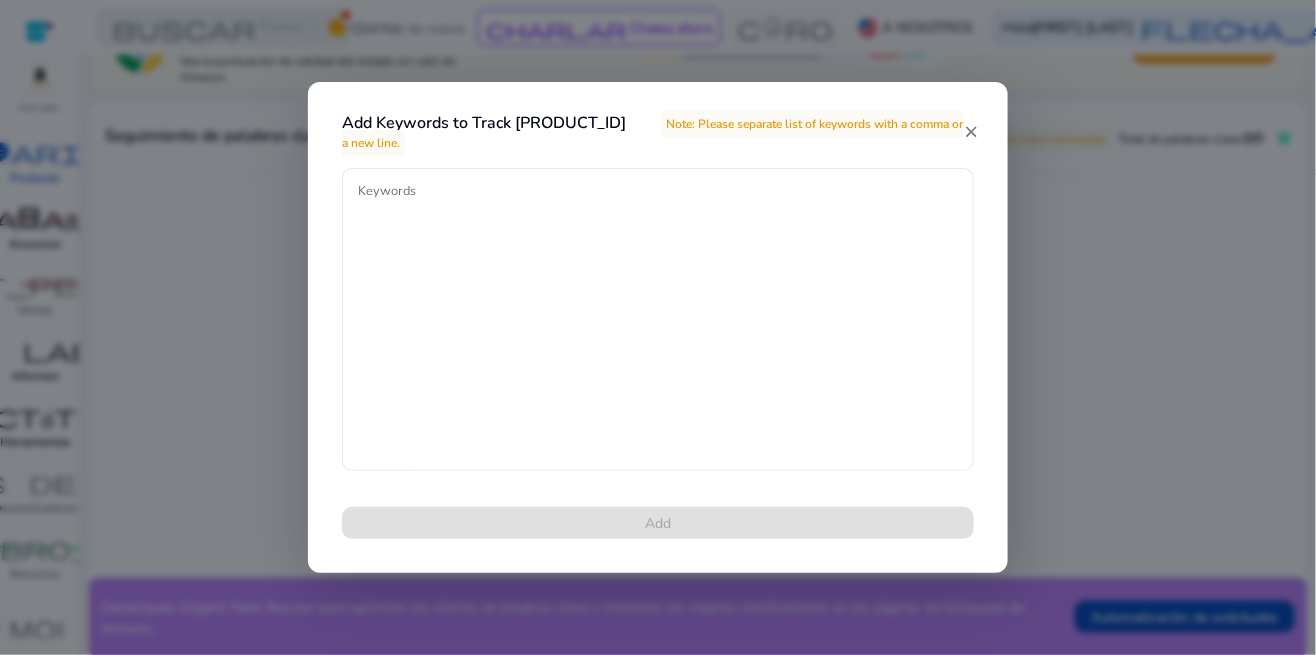 scroll, scrollTop: 291, scrollLeft: 0, axis: vertical 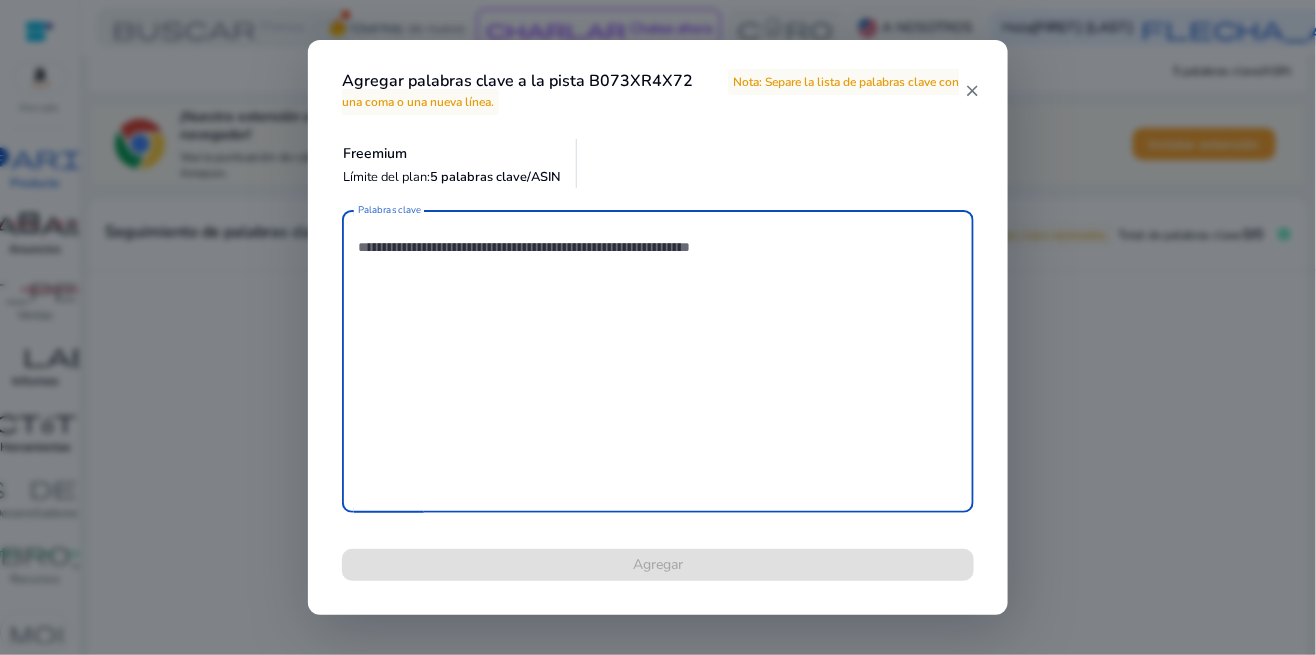 click on "close" at bounding box center [973, 91] 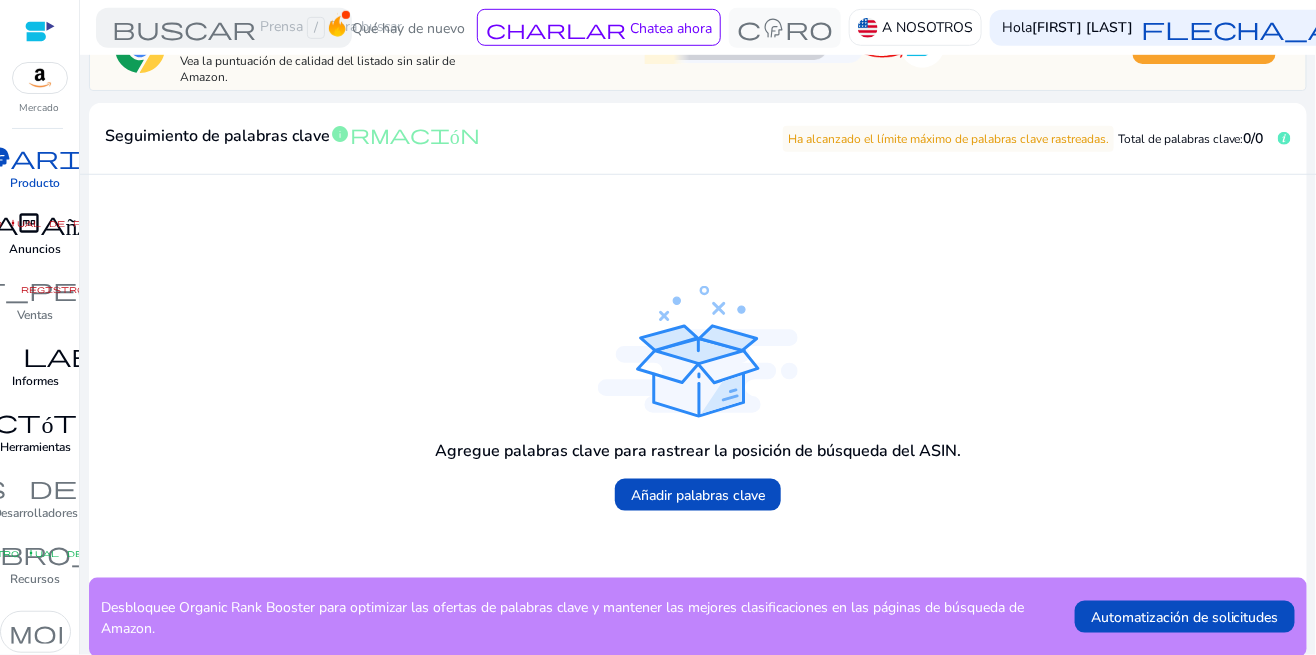 scroll, scrollTop: 195, scrollLeft: 0, axis: vertical 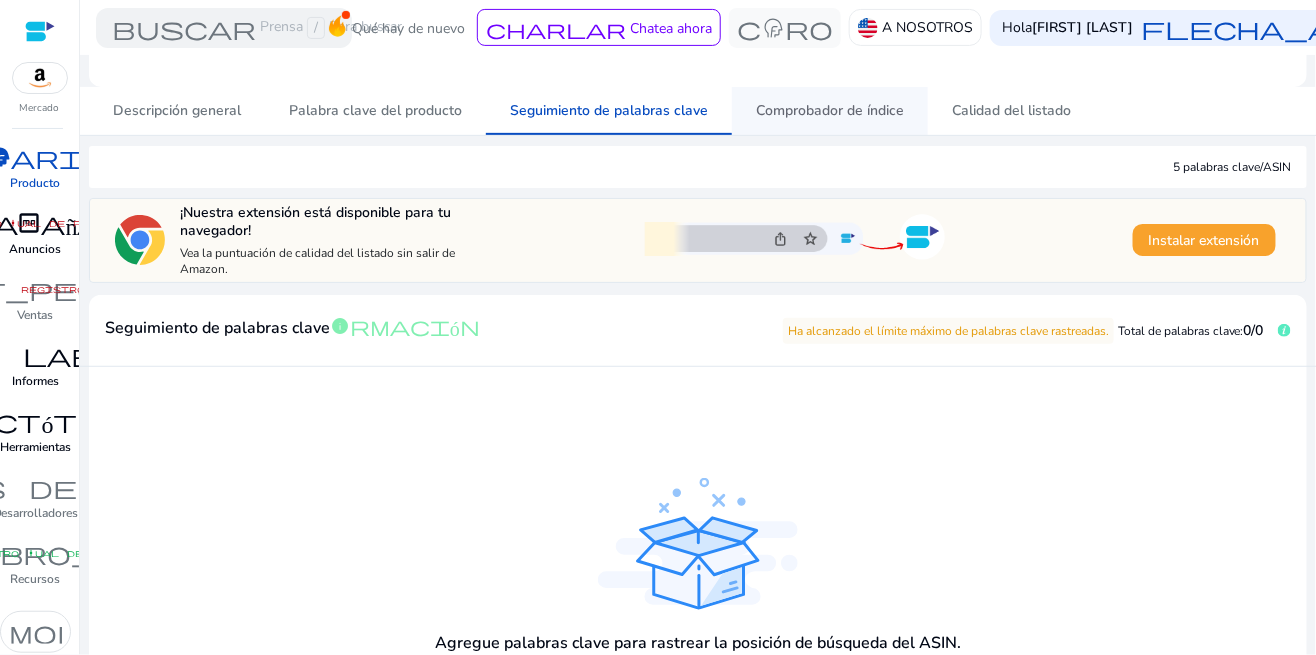 click on "Comprobador de índice" at bounding box center (830, 111) 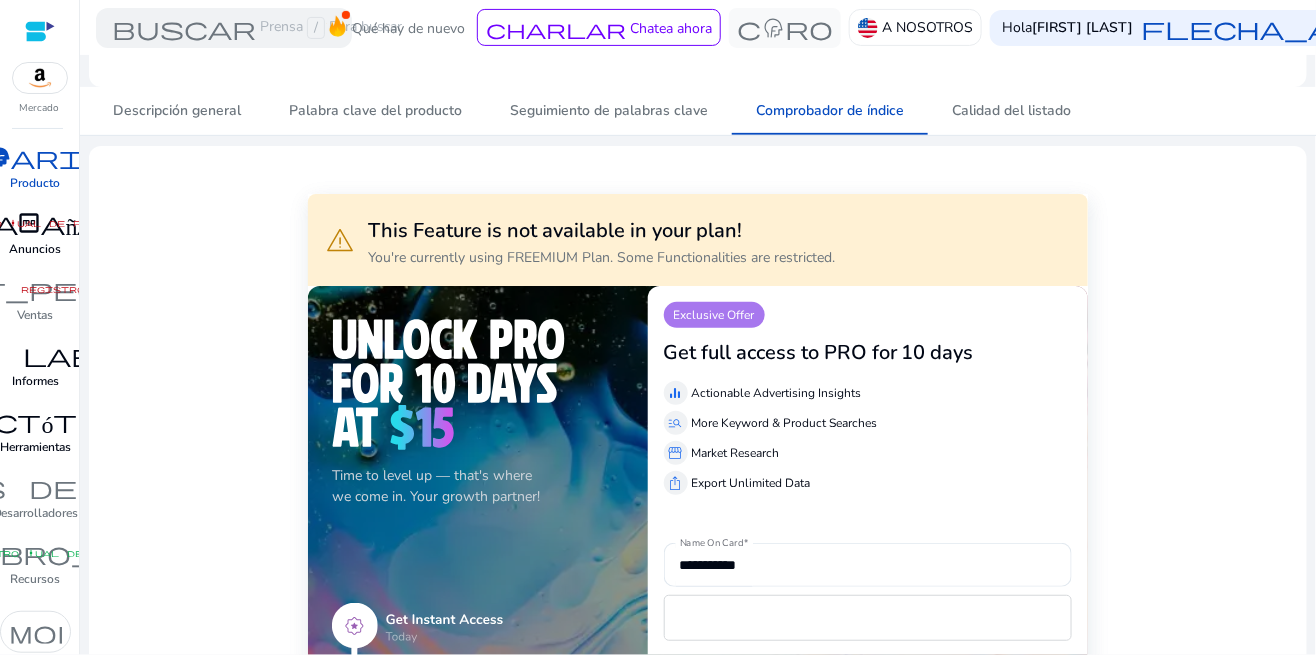 scroll, scrollTop: 0, scrollLeft: 0, axis: both 